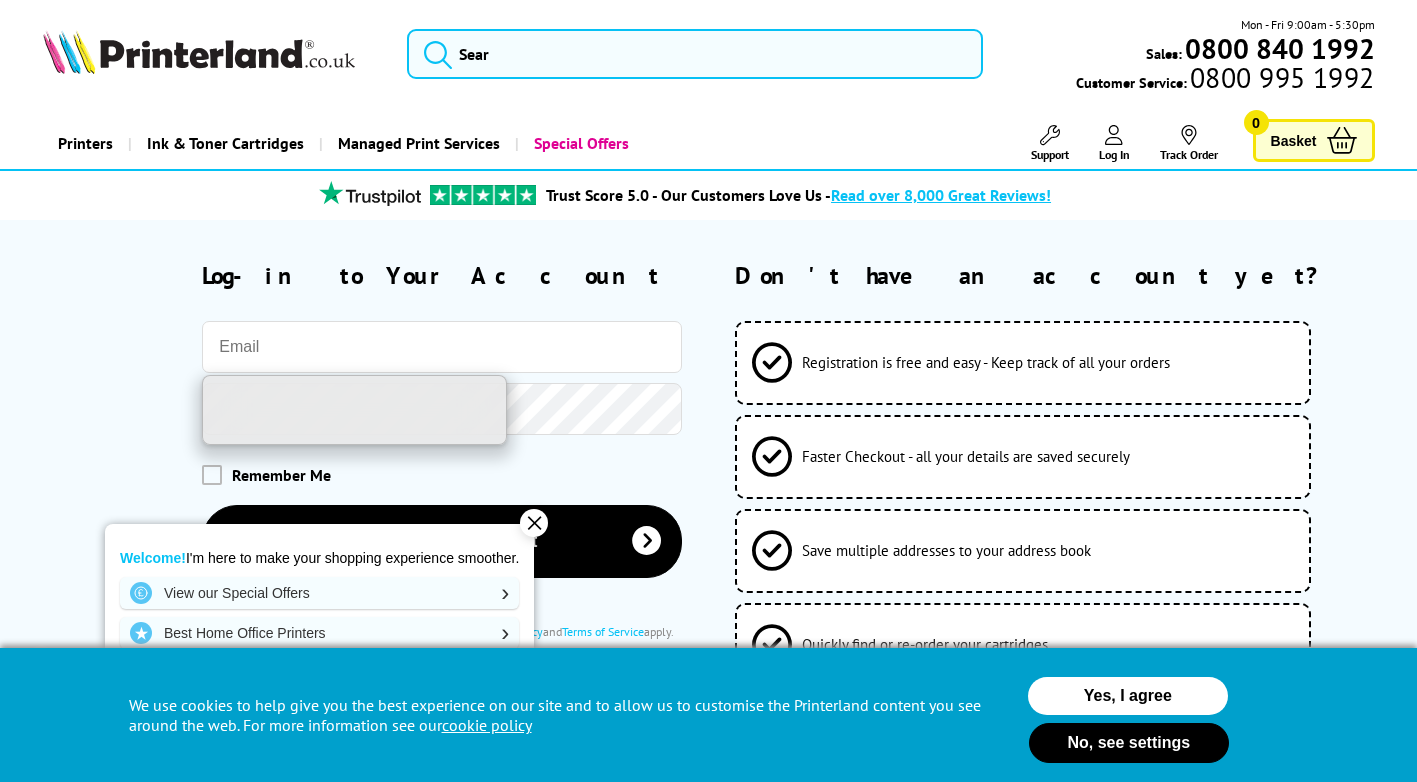 scroll, scrollTop: 0, scrollLeft: 0, axis: both 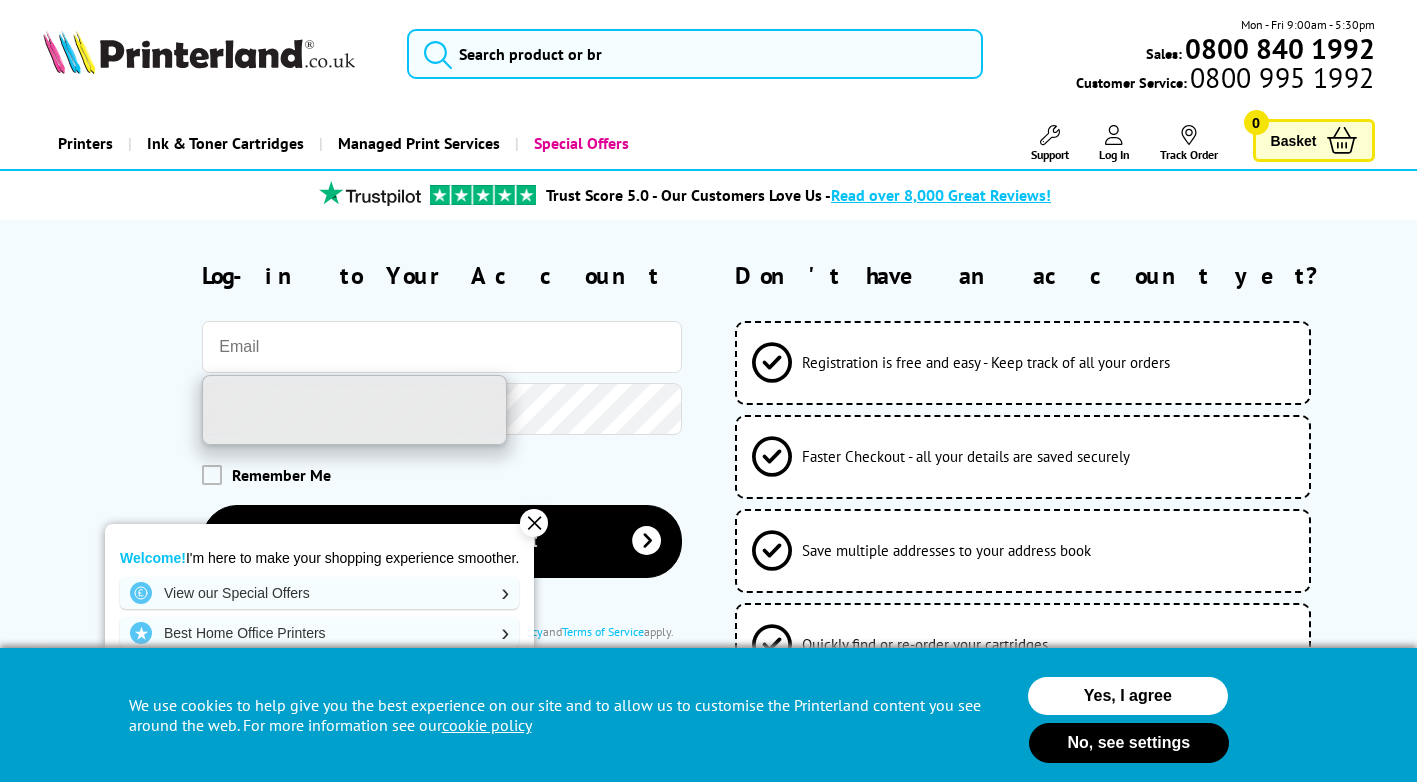 type on "chris@sweetmansandpartners.com" 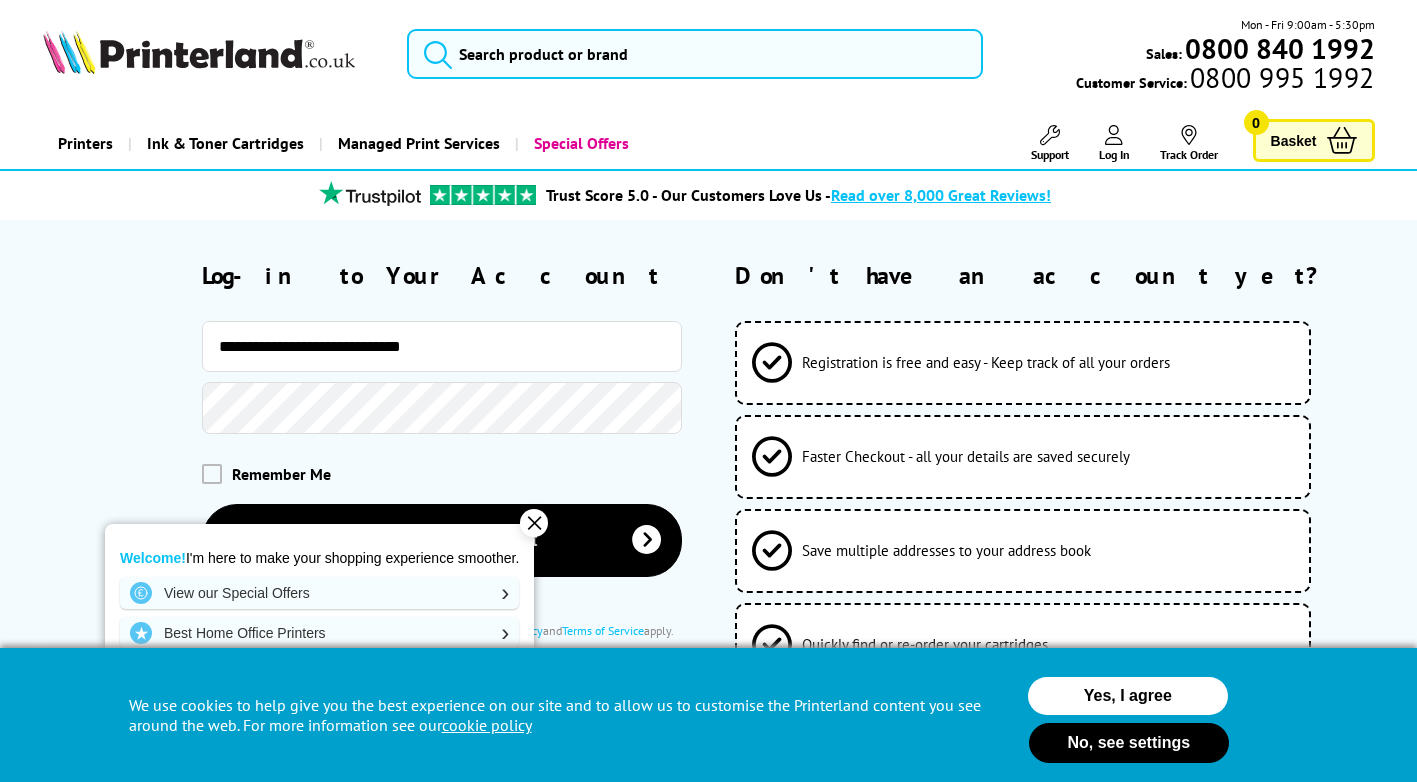 click on "Remember Me" at bounding box center (442, 474) 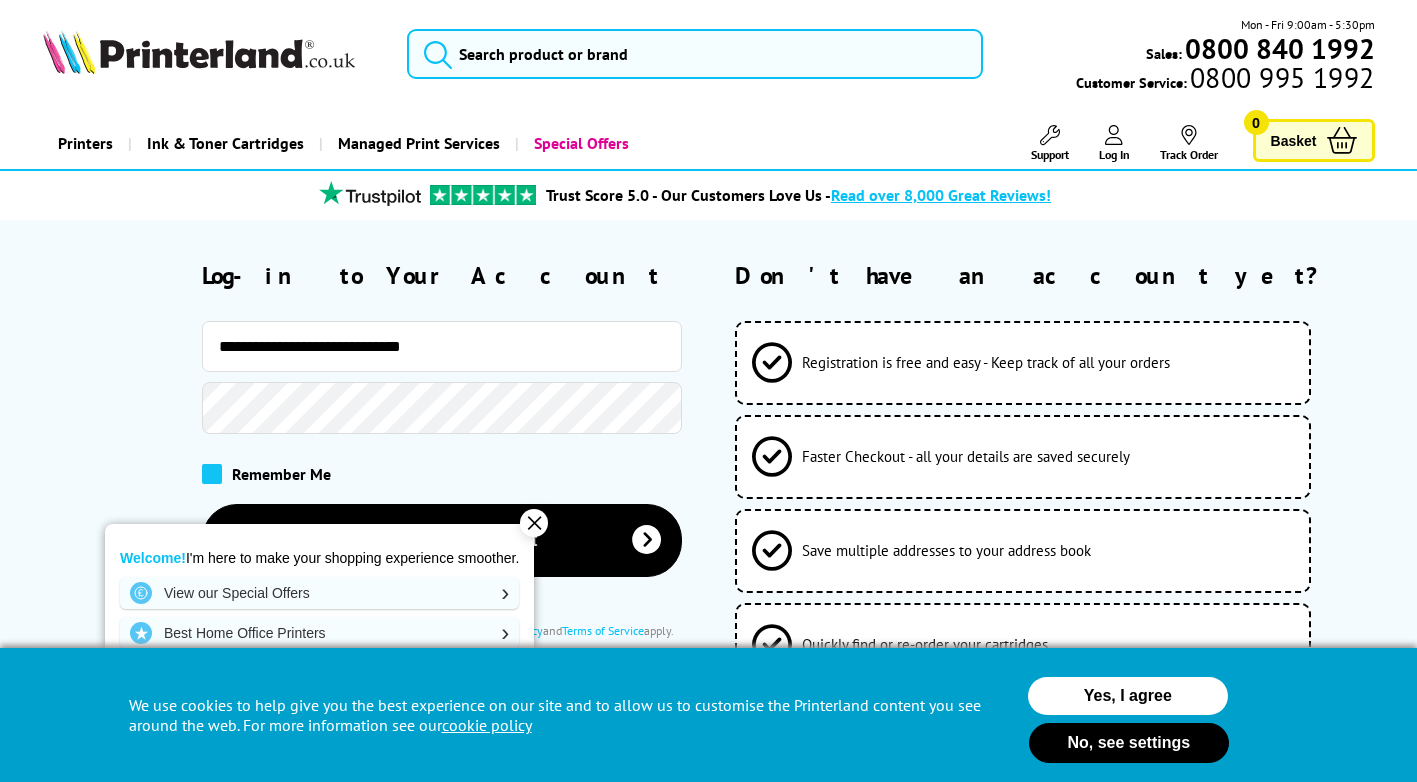 click at bounding box center (212, 474) 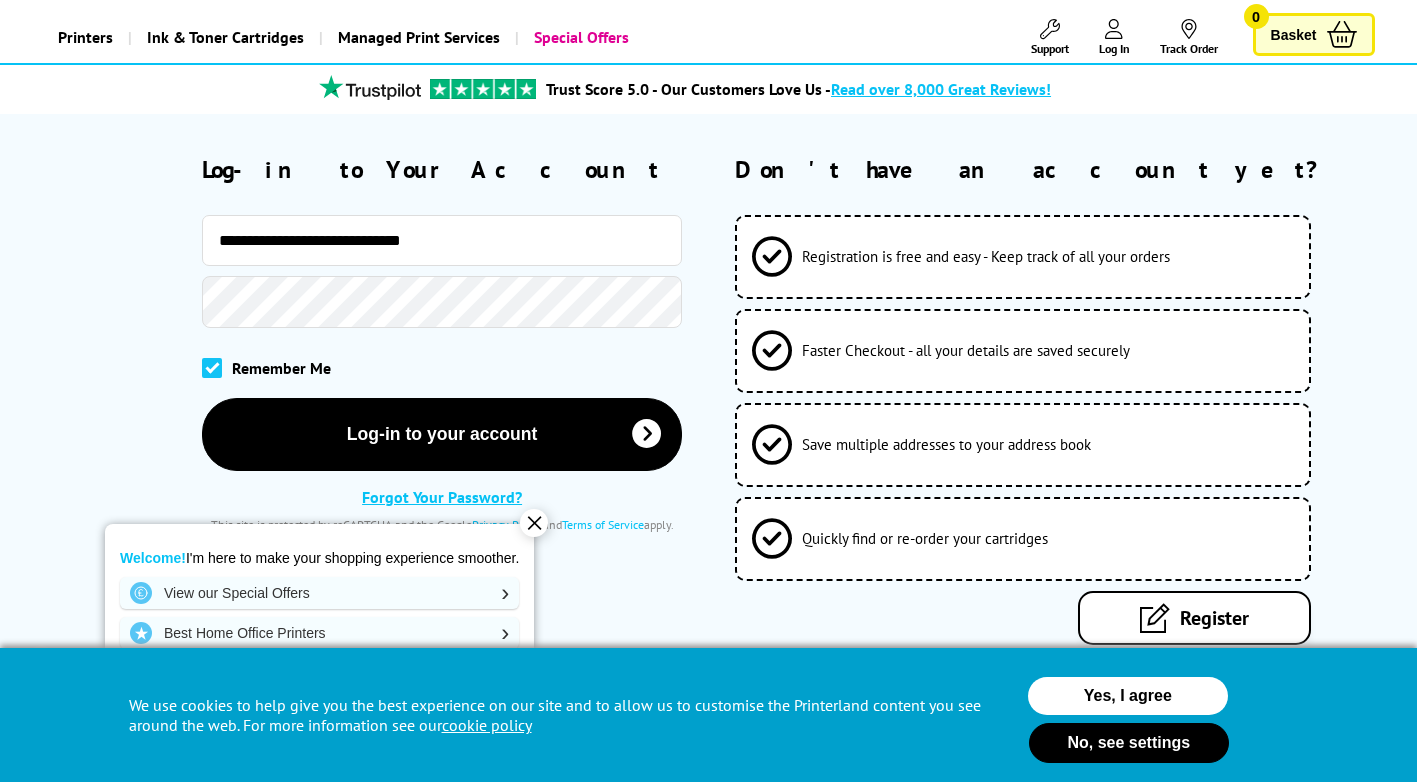 scroll, scrollTop: 122, scrollLeft: 0, axis: vertical 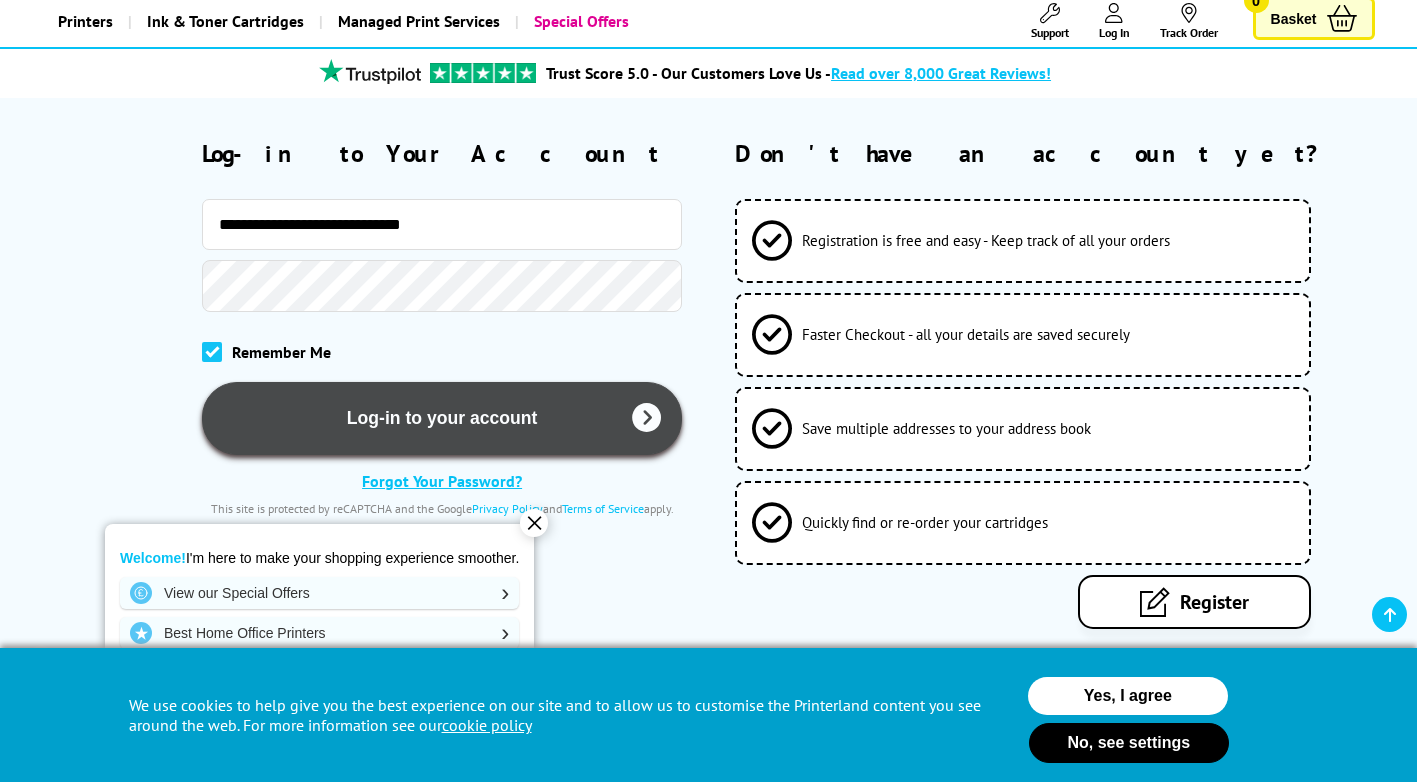 click on "Log-in to your account" at bounding box center [442, 418] 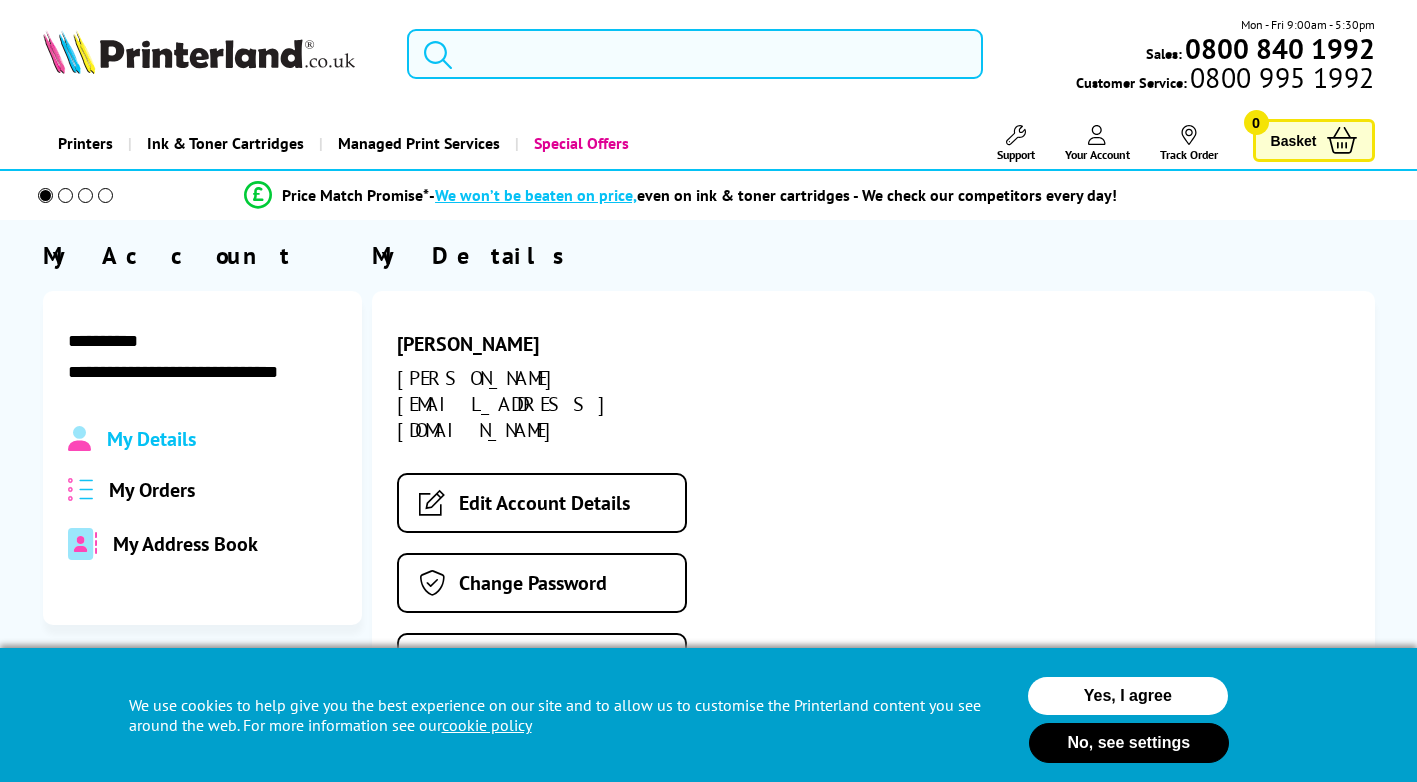 scroll, scrollTop: 0, scrollLeft: 0, axis: both 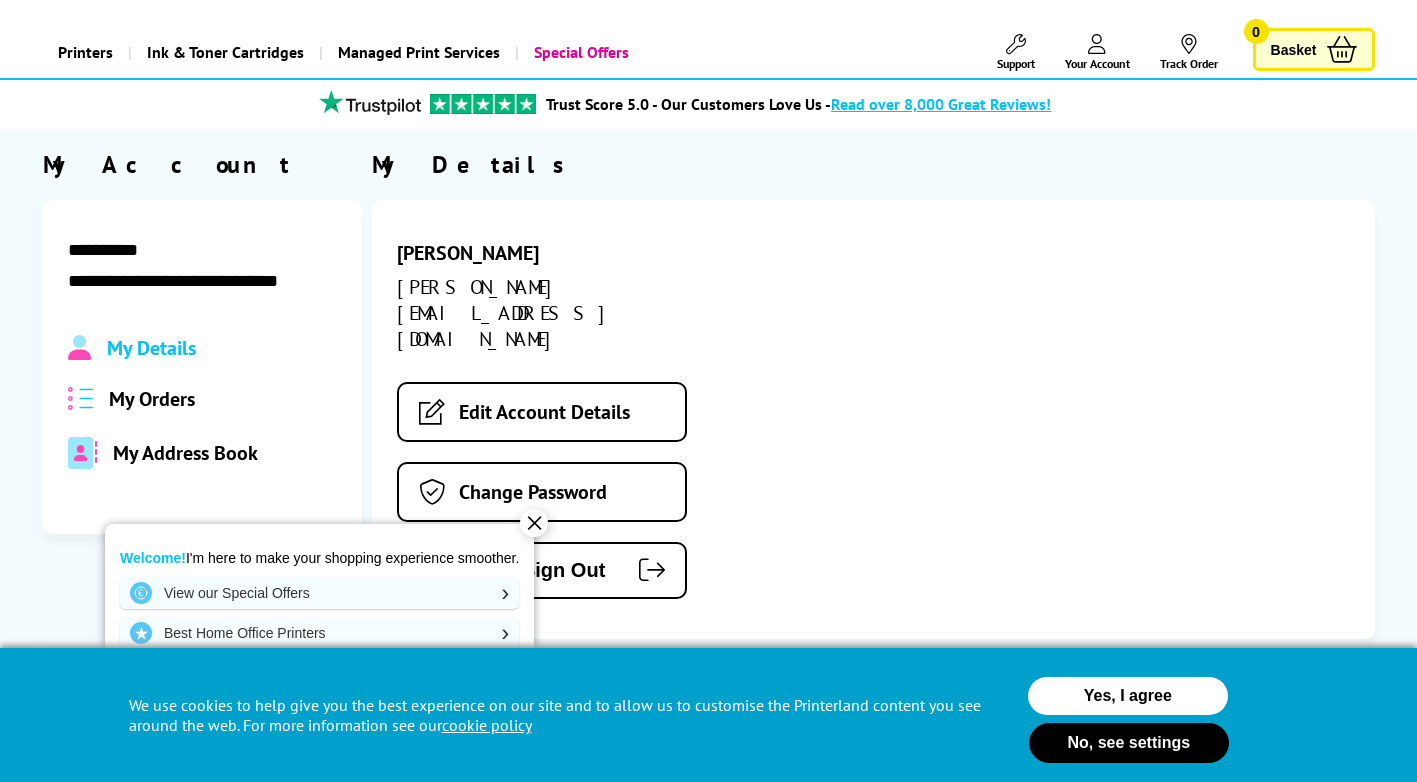 click on "My Orders" at bounding box center (152, 399) 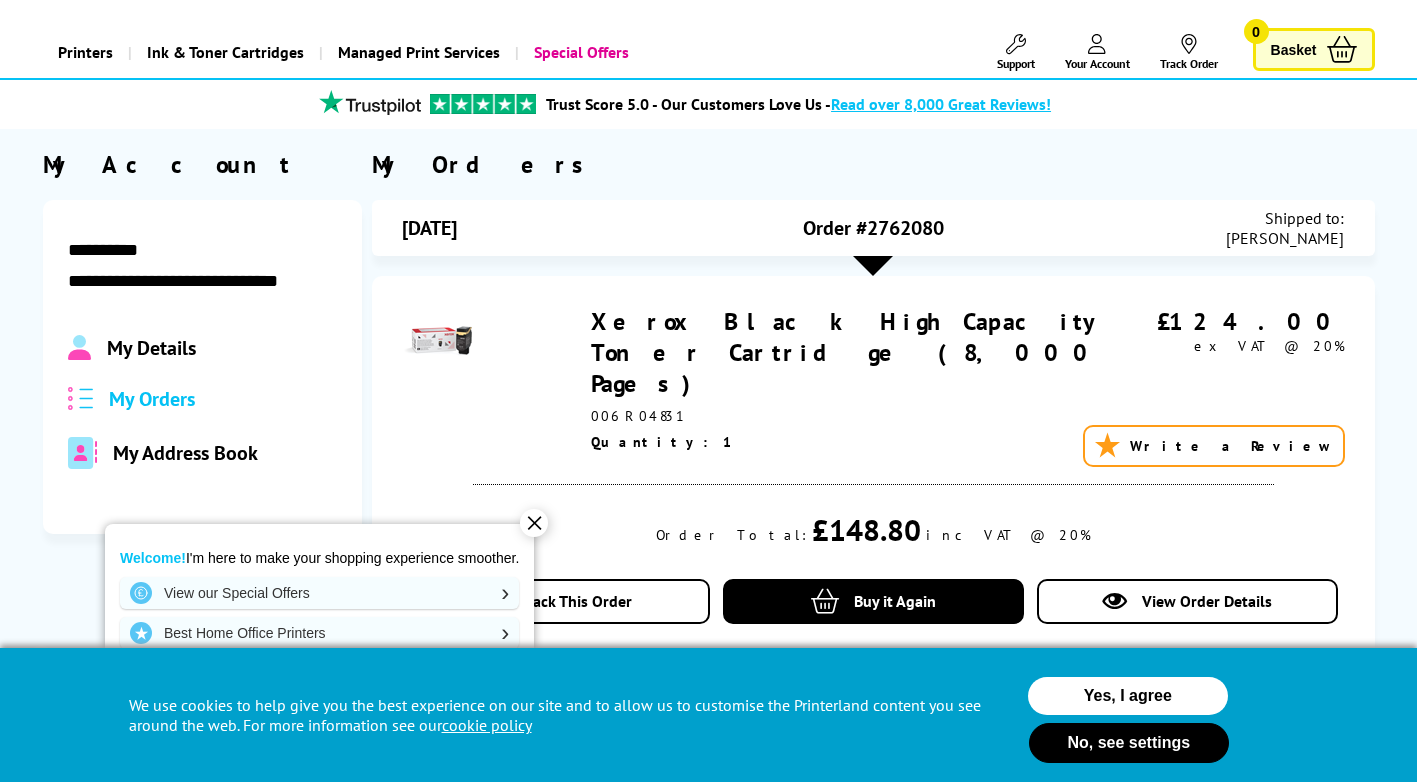 click on "✕" at bounding box center [534, 523] 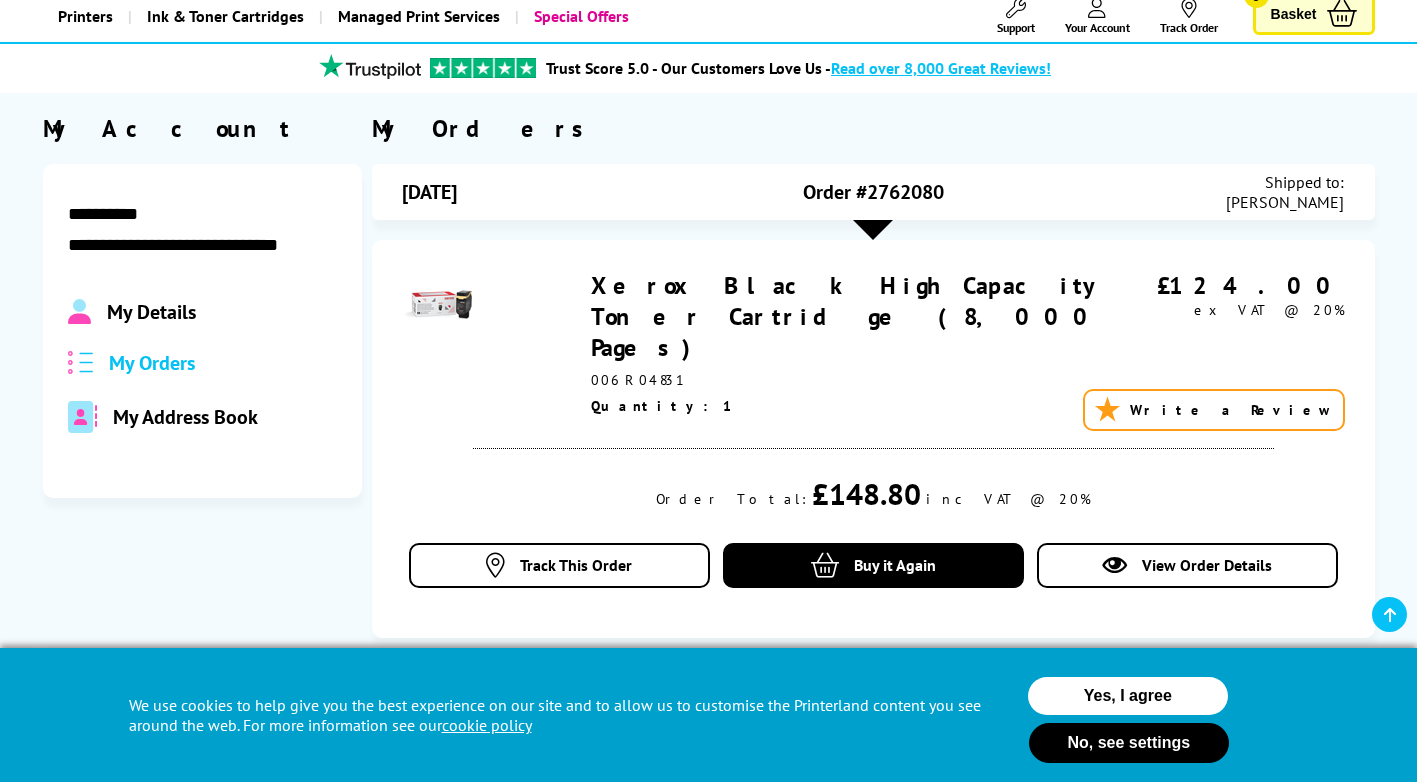 scroll, scrollTop: 0, scrollLeft: 0, axis: both 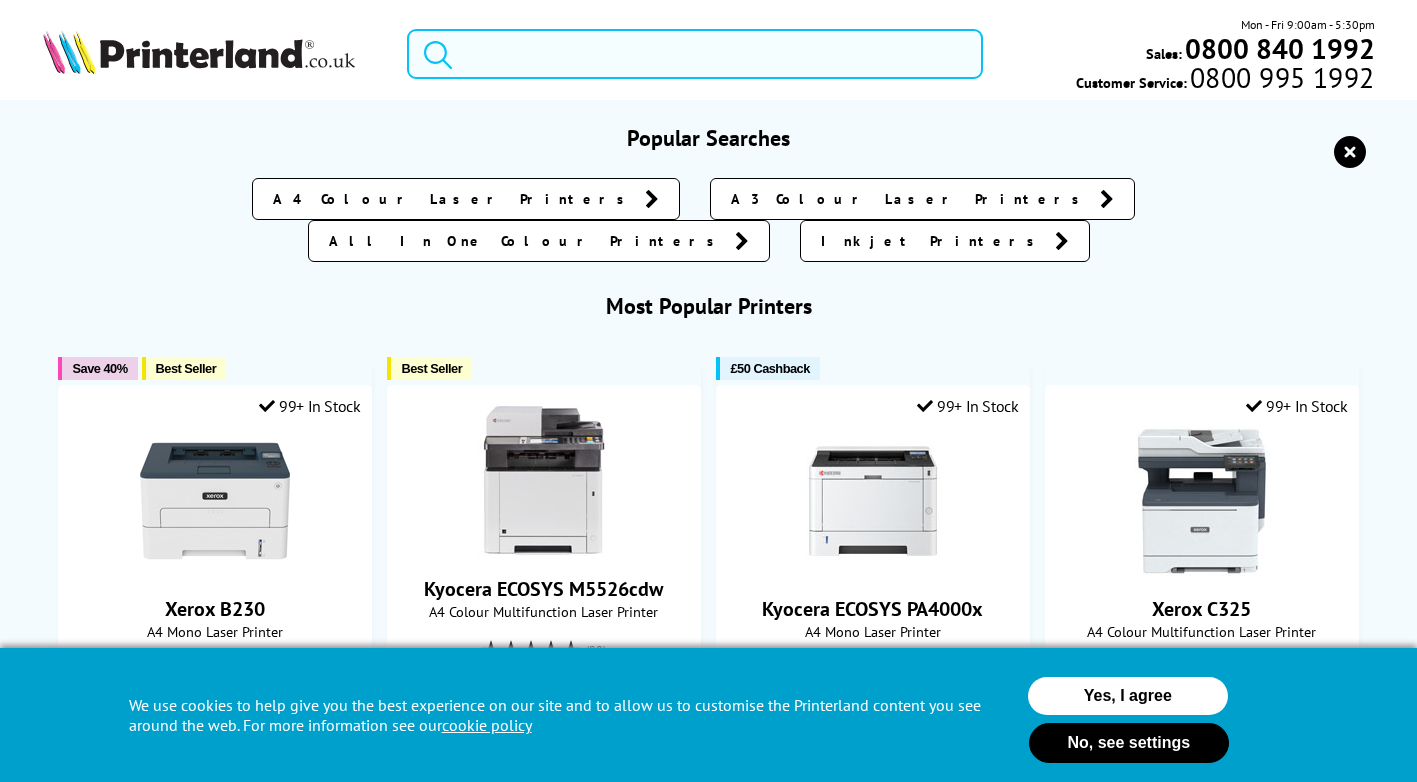 click at bounding box center (695, 54) 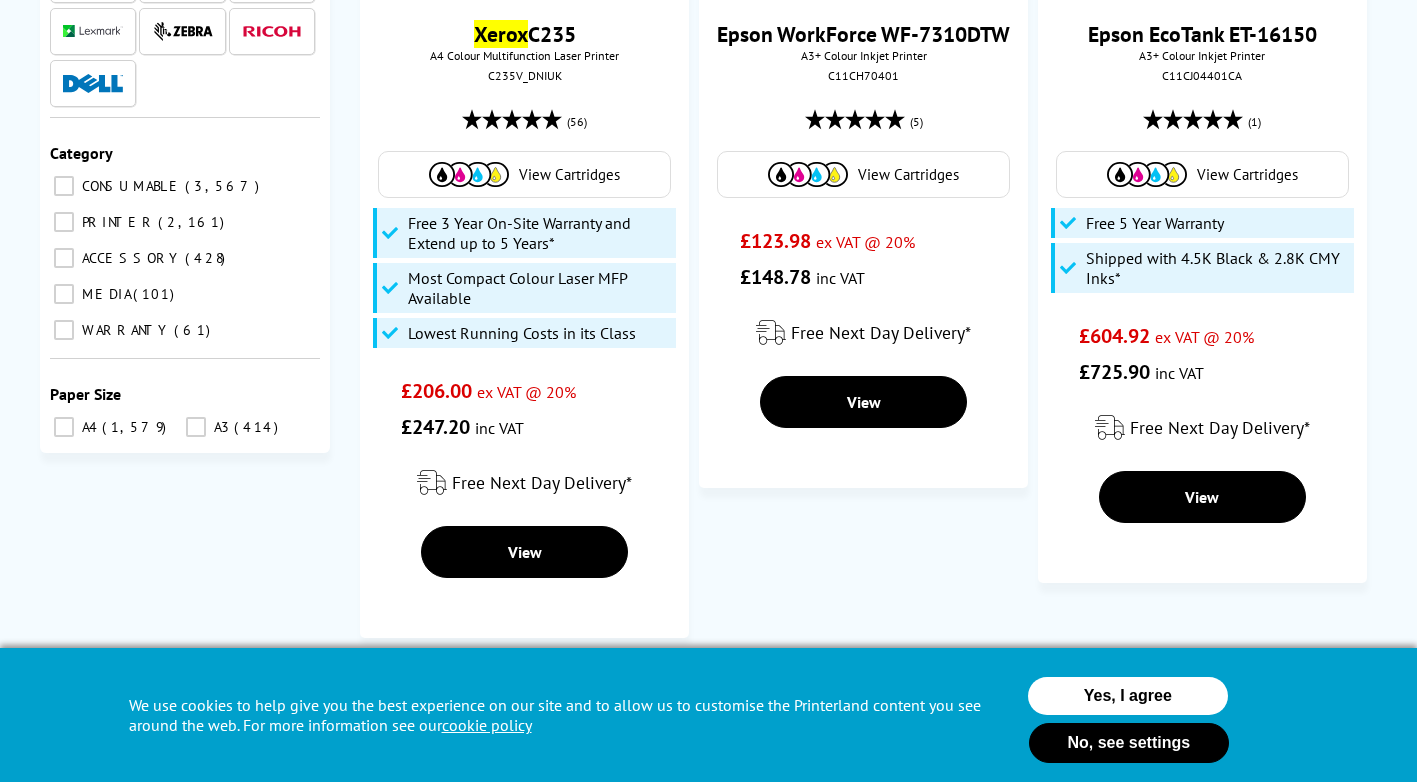 scroll, scrollTop: 912, scrollLeft: 0, axis: vertical 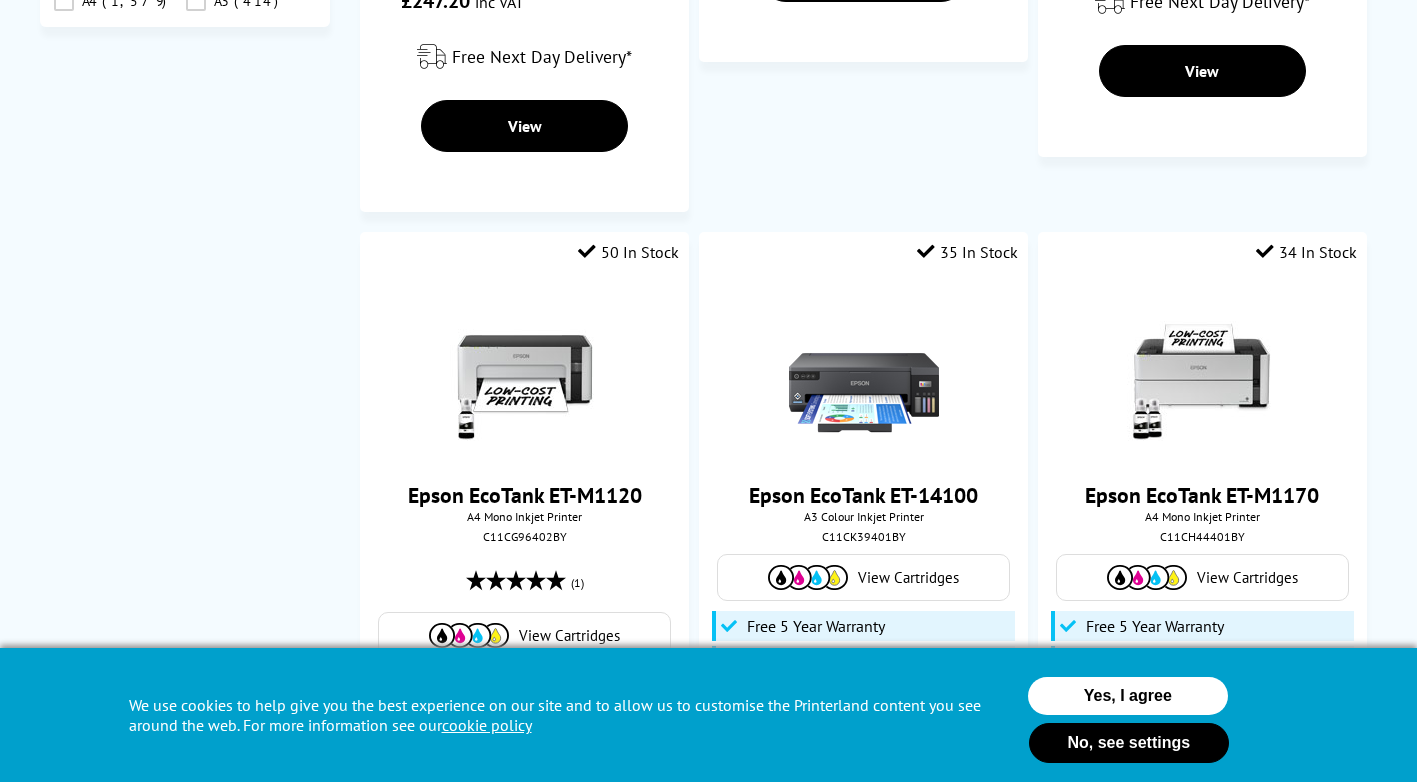 type on "xerox c320 ink" 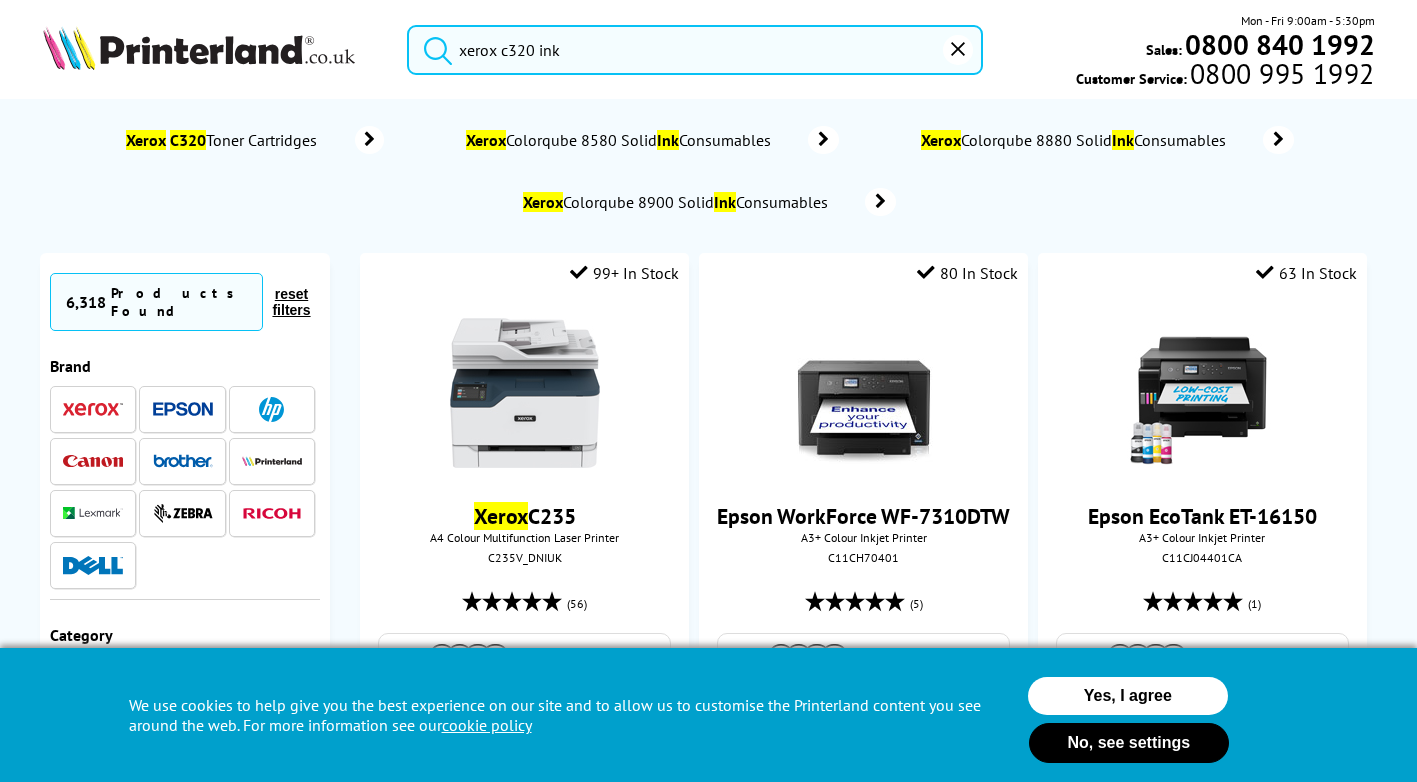 scroll, scrollTop: 0, scrollLeft: 0, axis: both 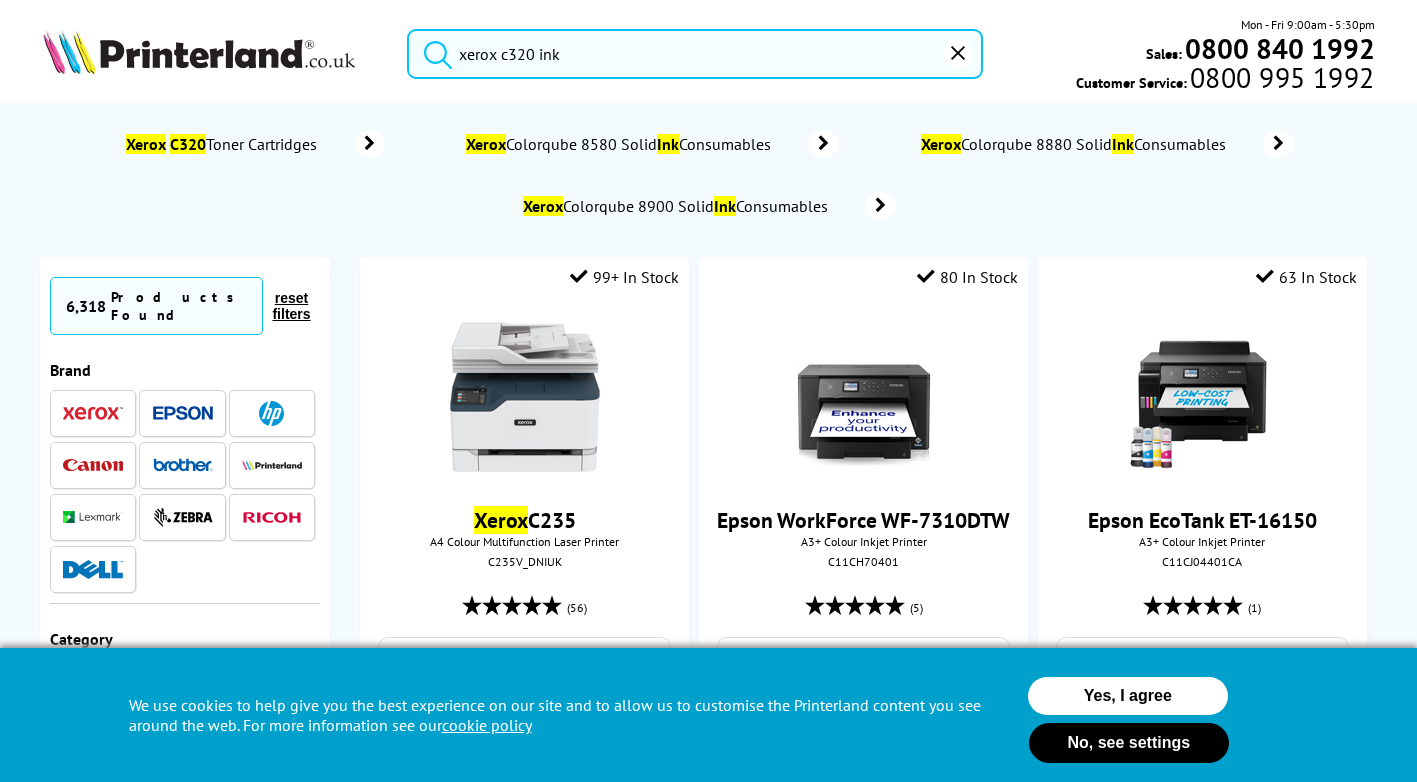 click on "xerox c320 ink" at bounding box center [695, 54] 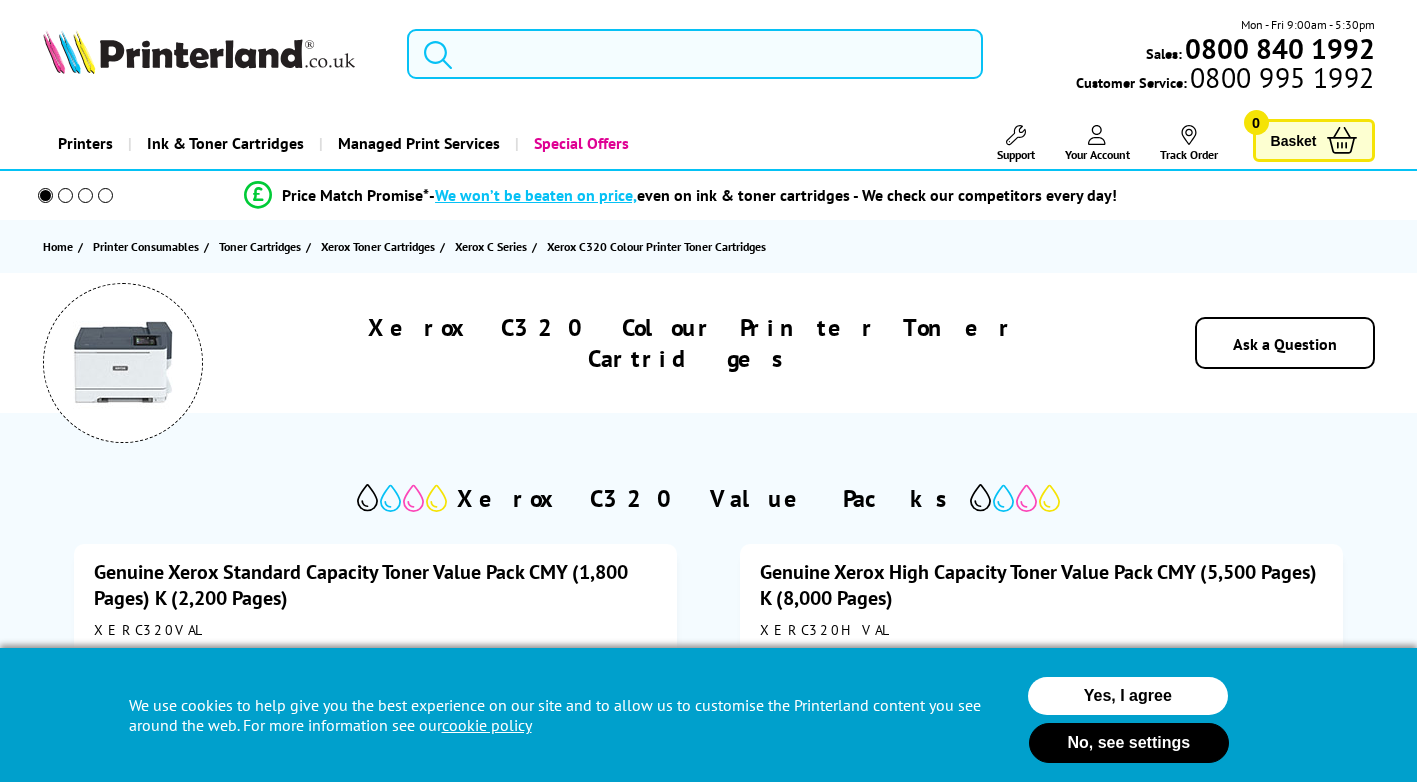 scroll, scrollTop: 0, scrollLeft: 0, axis: both 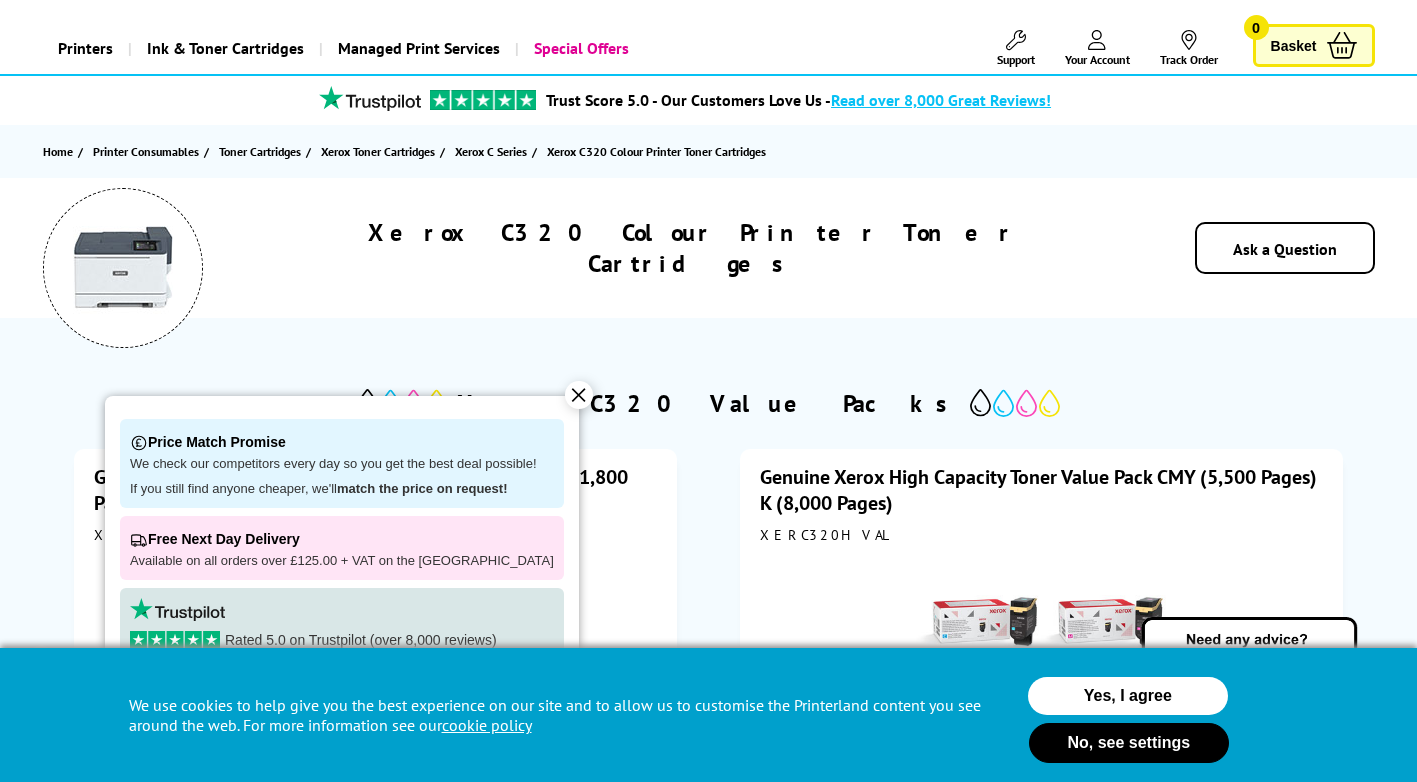 click on "✕" at bounding box center [579, 395] 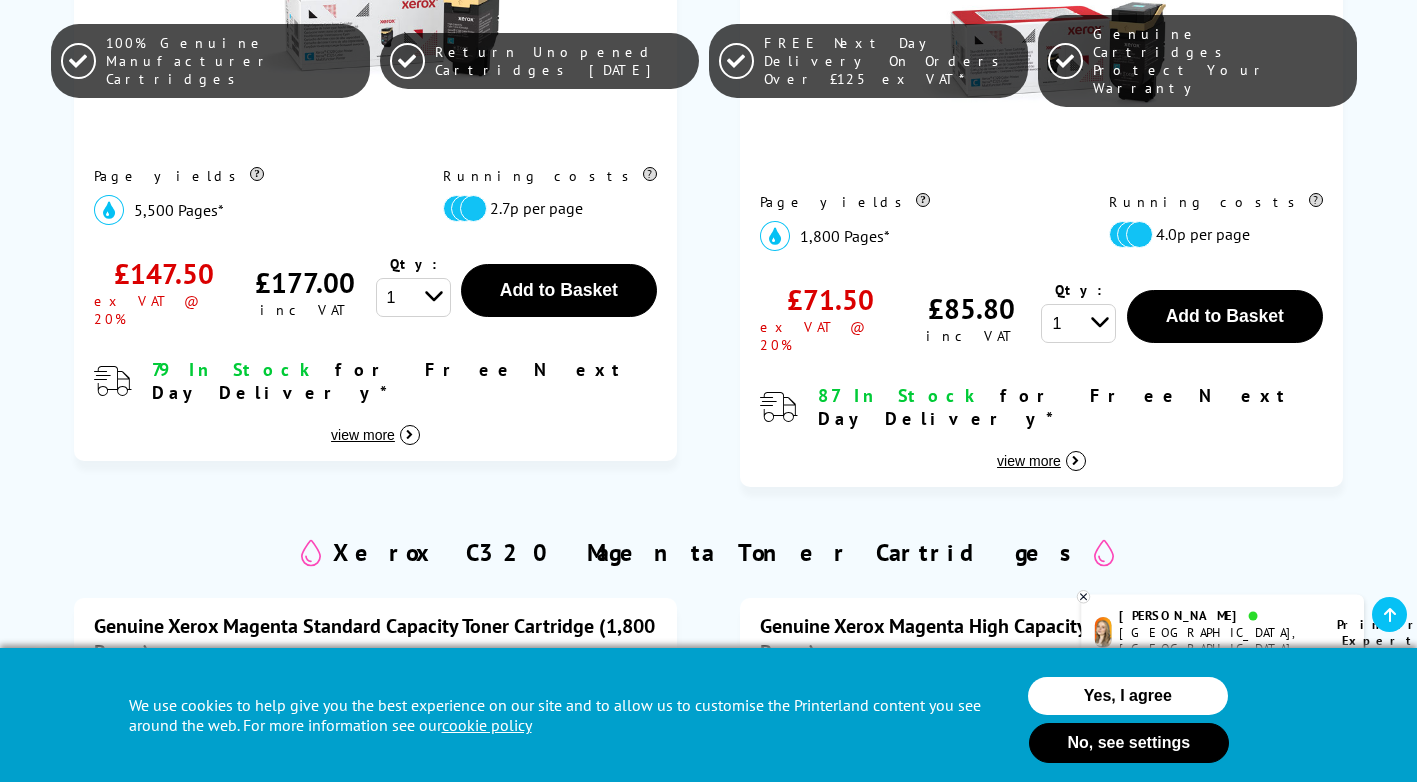 scroll, scrollTop: 2335, scrollLeft: 0, axis: vertical 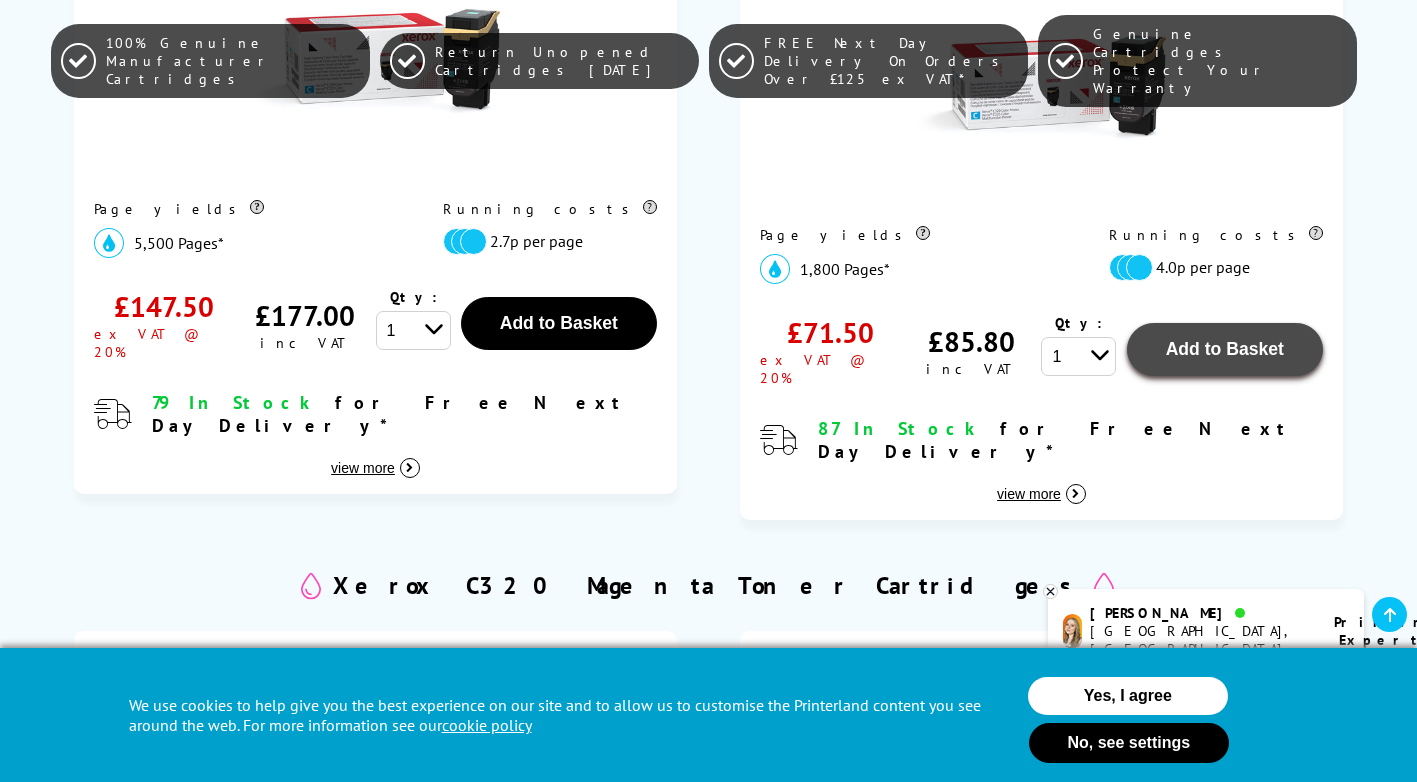 click on "Add to Basket" at bounding box center [559, -1199] 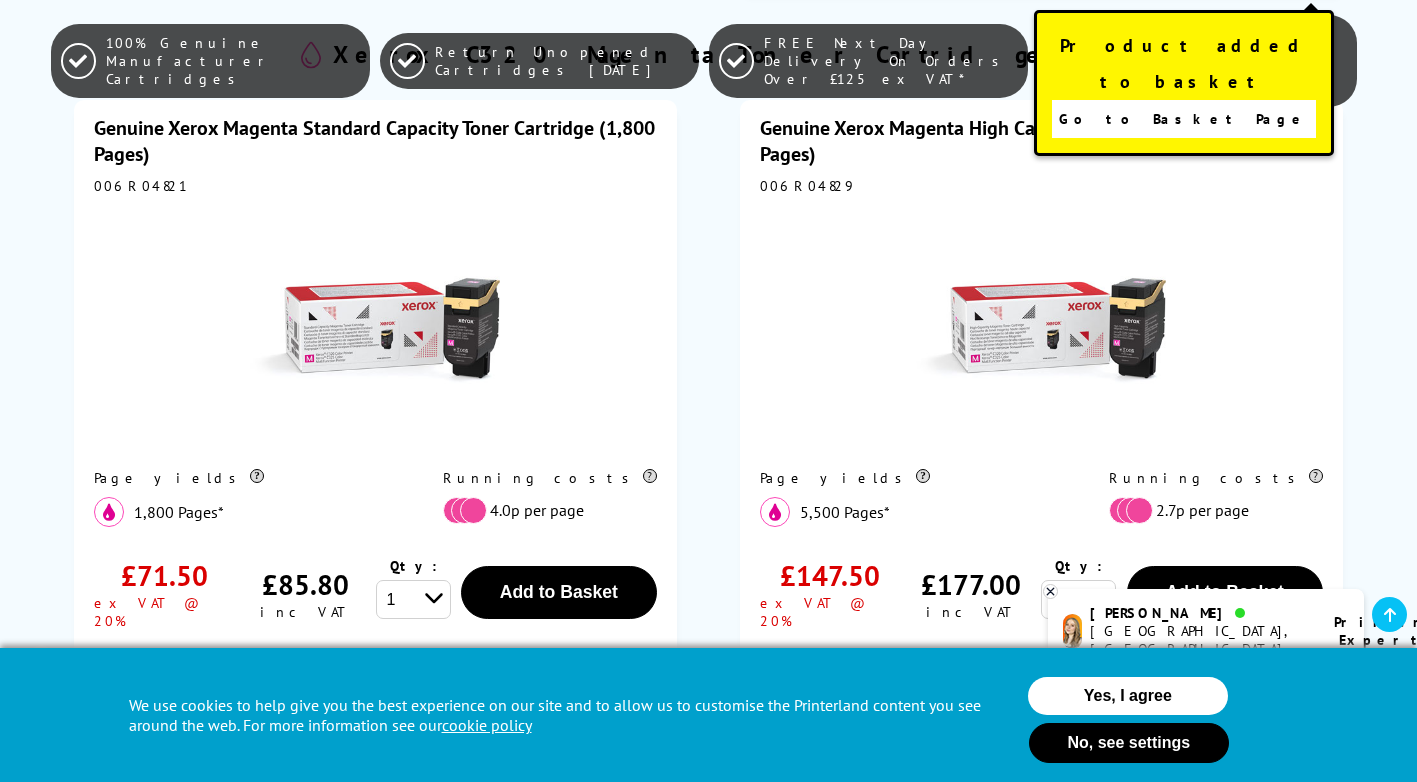 scroll, scrollTop: 2881, scrollLeft: 0, axis: vertical 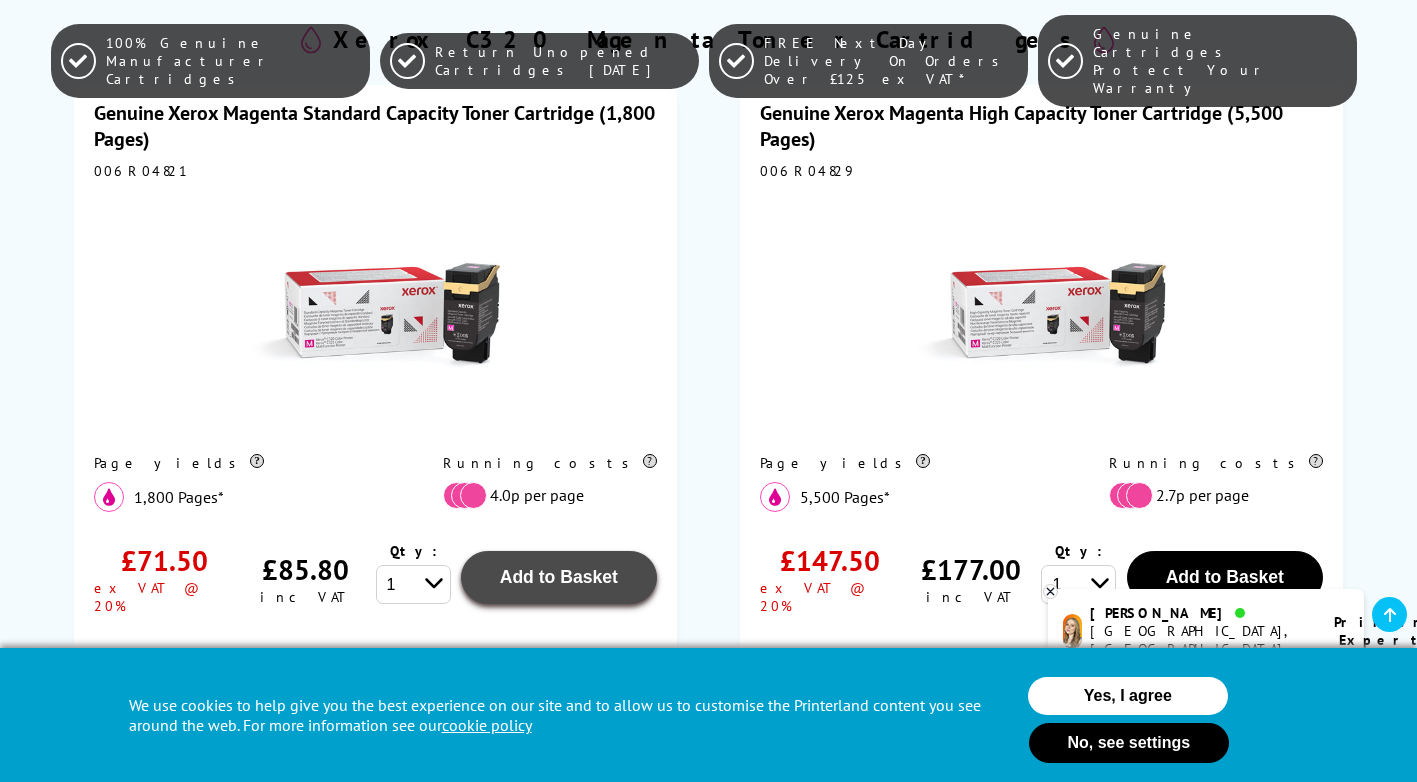 click on "Add to Basket" at bounding box center (559, -1745) 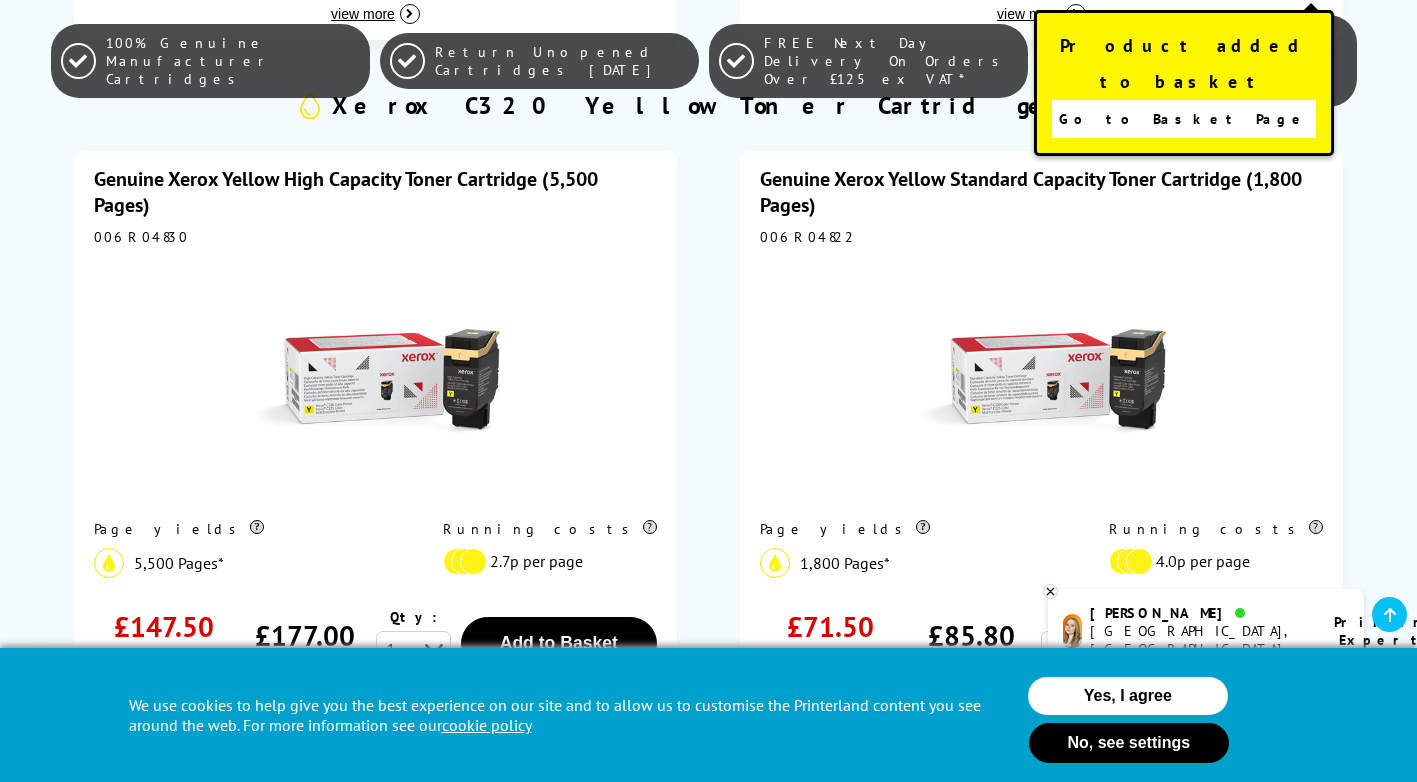 scroll, scrollTop: 3694, scrollLeft: 0, axis: vertical 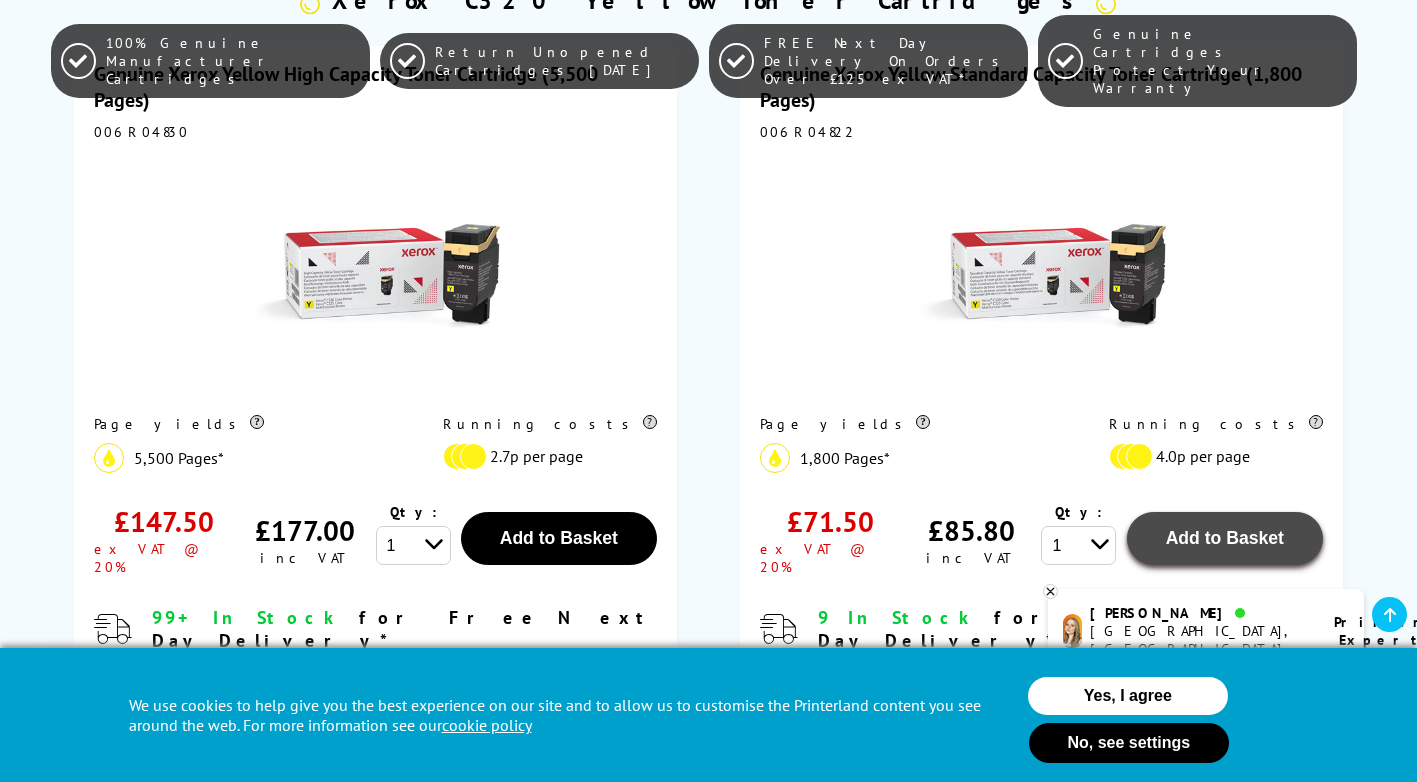 click on "Add to Basket" at bounding box center (559, -2558) 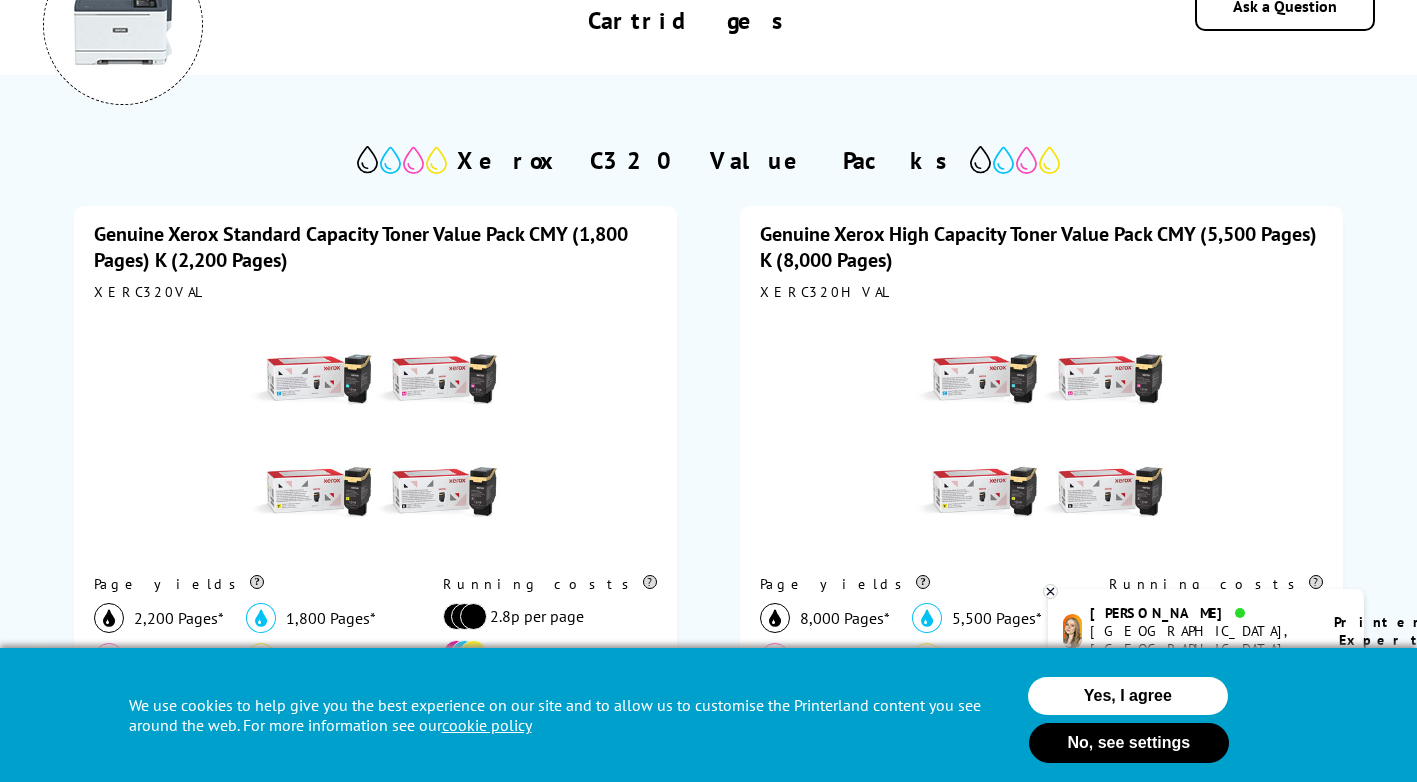 scroll, scrollTop: 0, scrollLeft: 0, axis: both 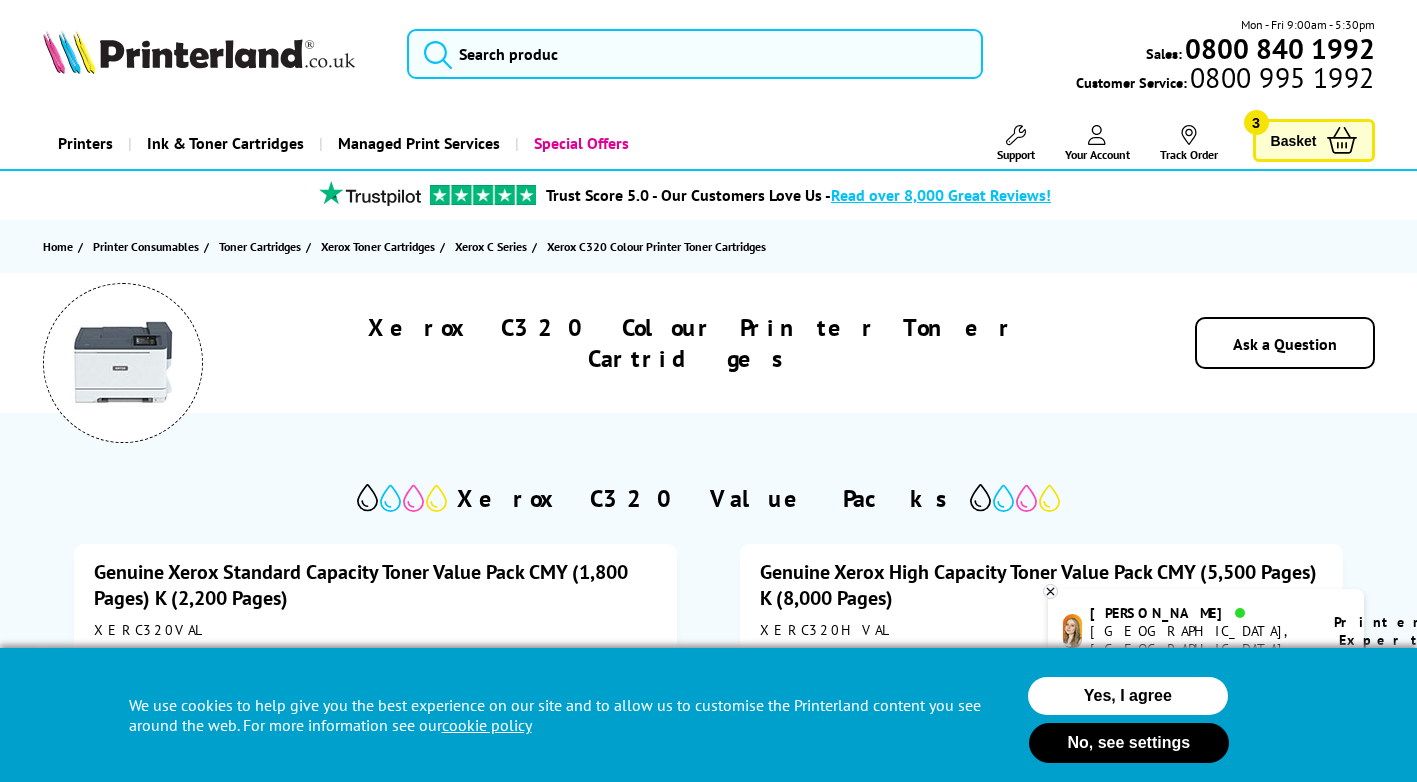 click on "Basket" at bounding box center [1294, 140] 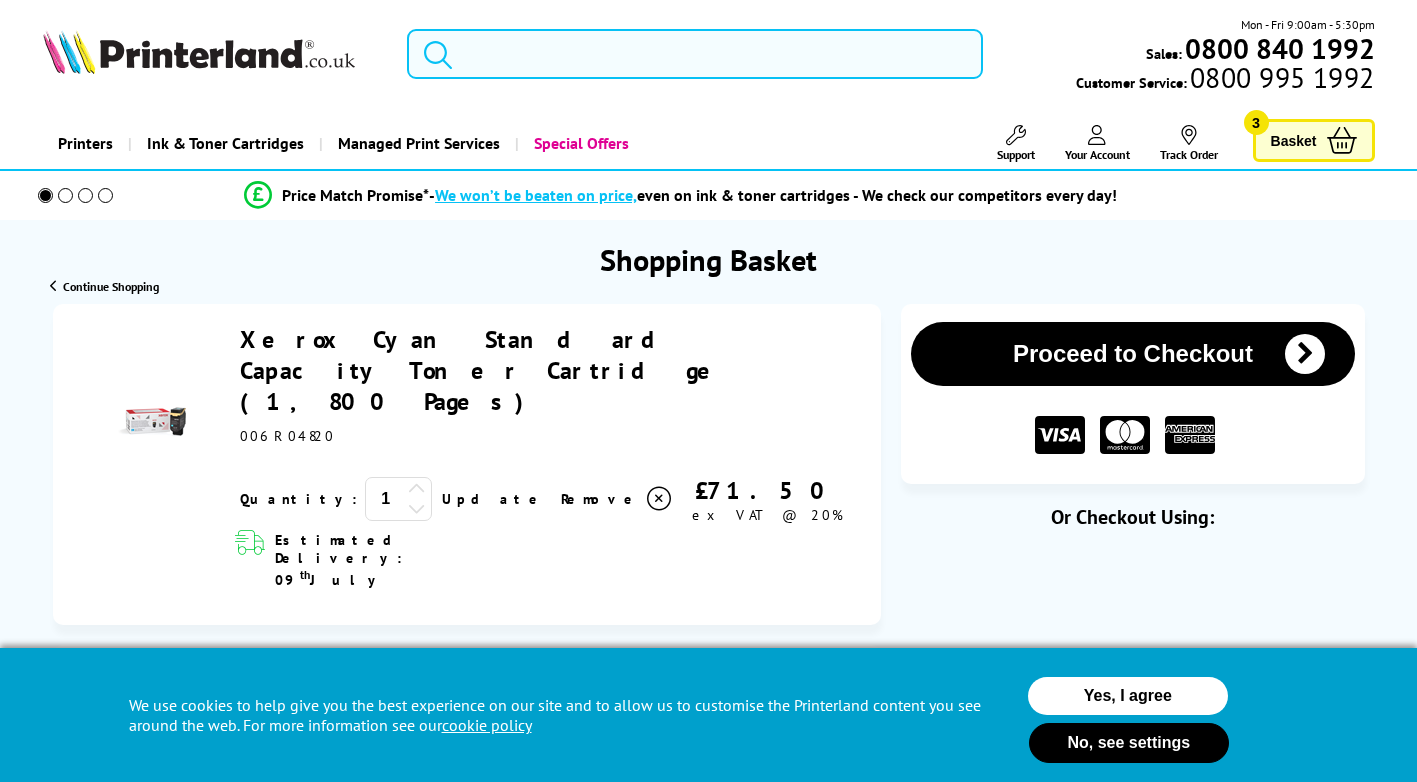 scroll, scrollTop: 0, scrollLeft: 0, axis: both 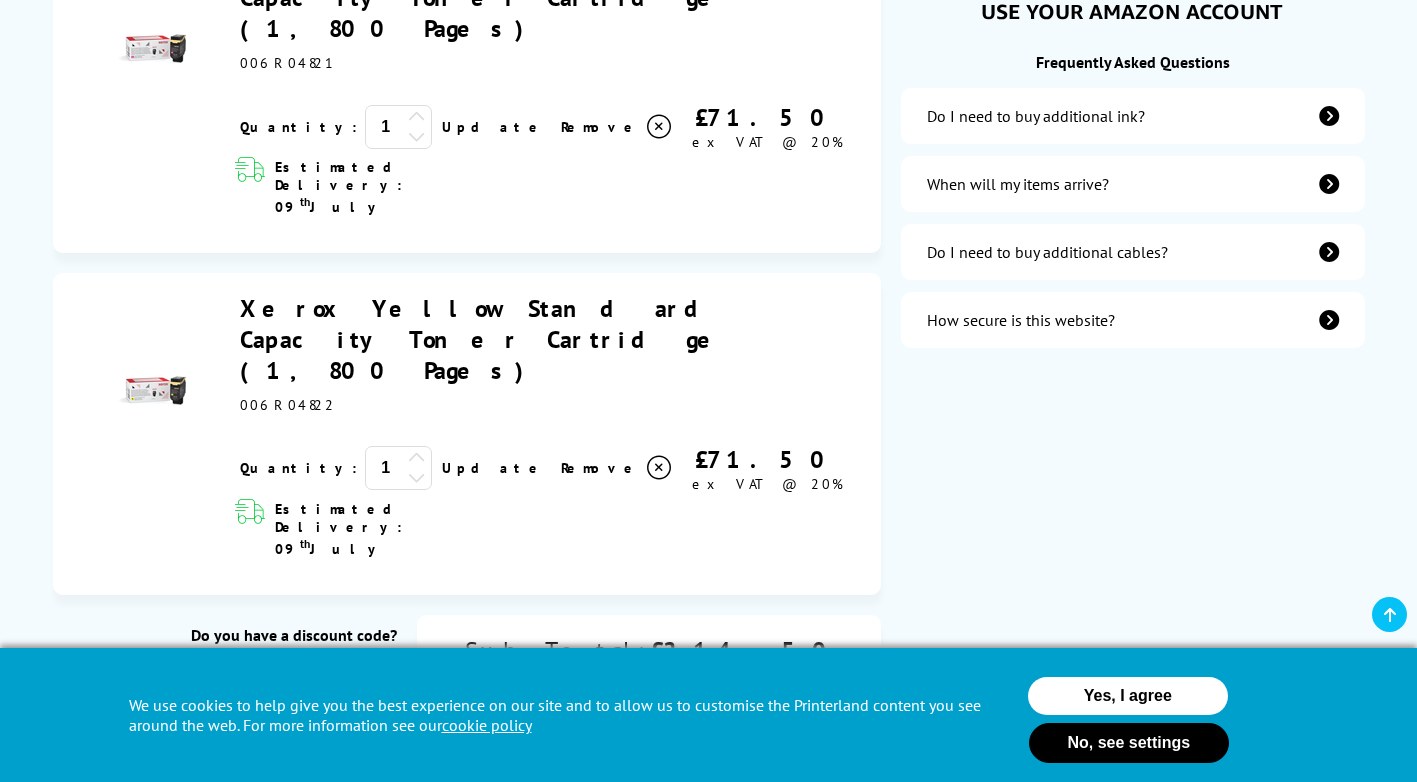 click at bounding box center (252, 687) 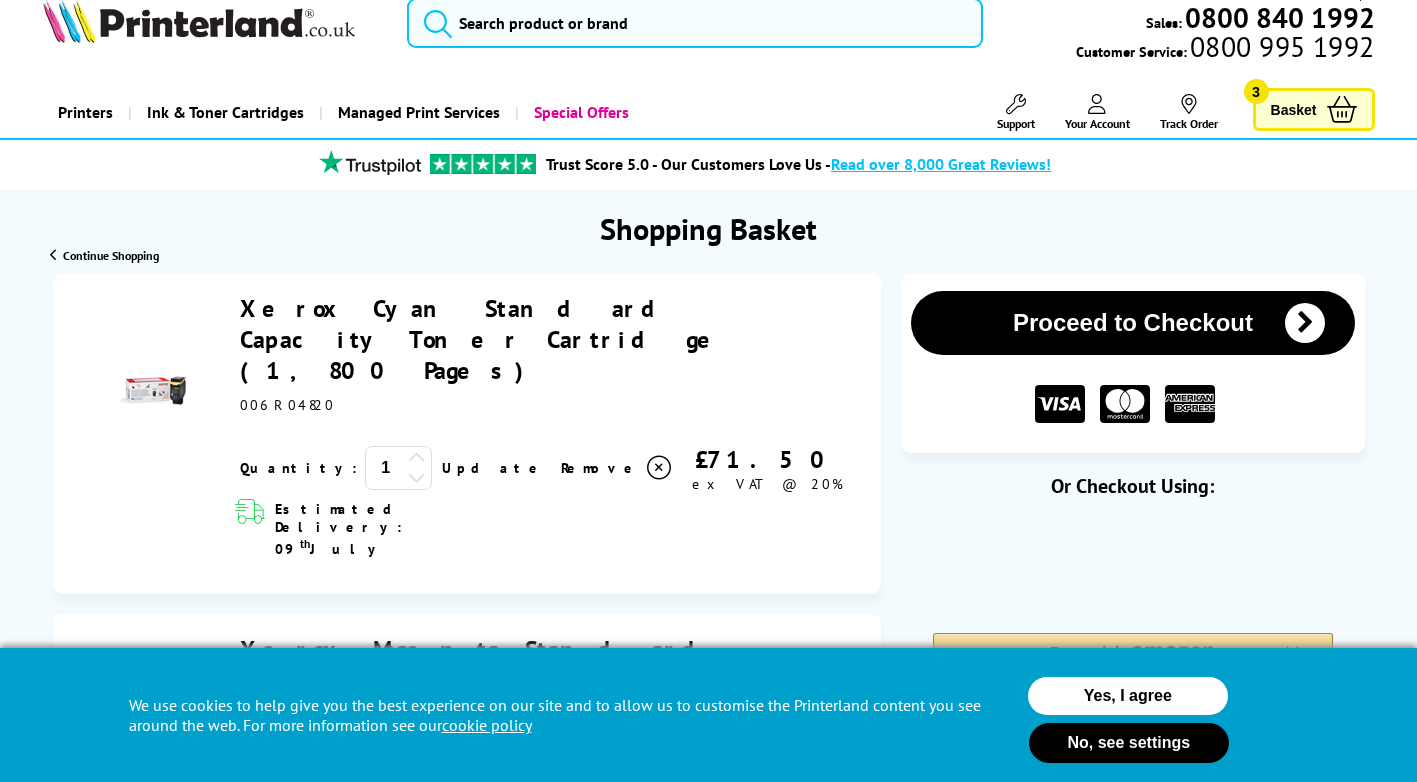 scroll, scrollTop: 0, scrollLeft: 0, axis: both 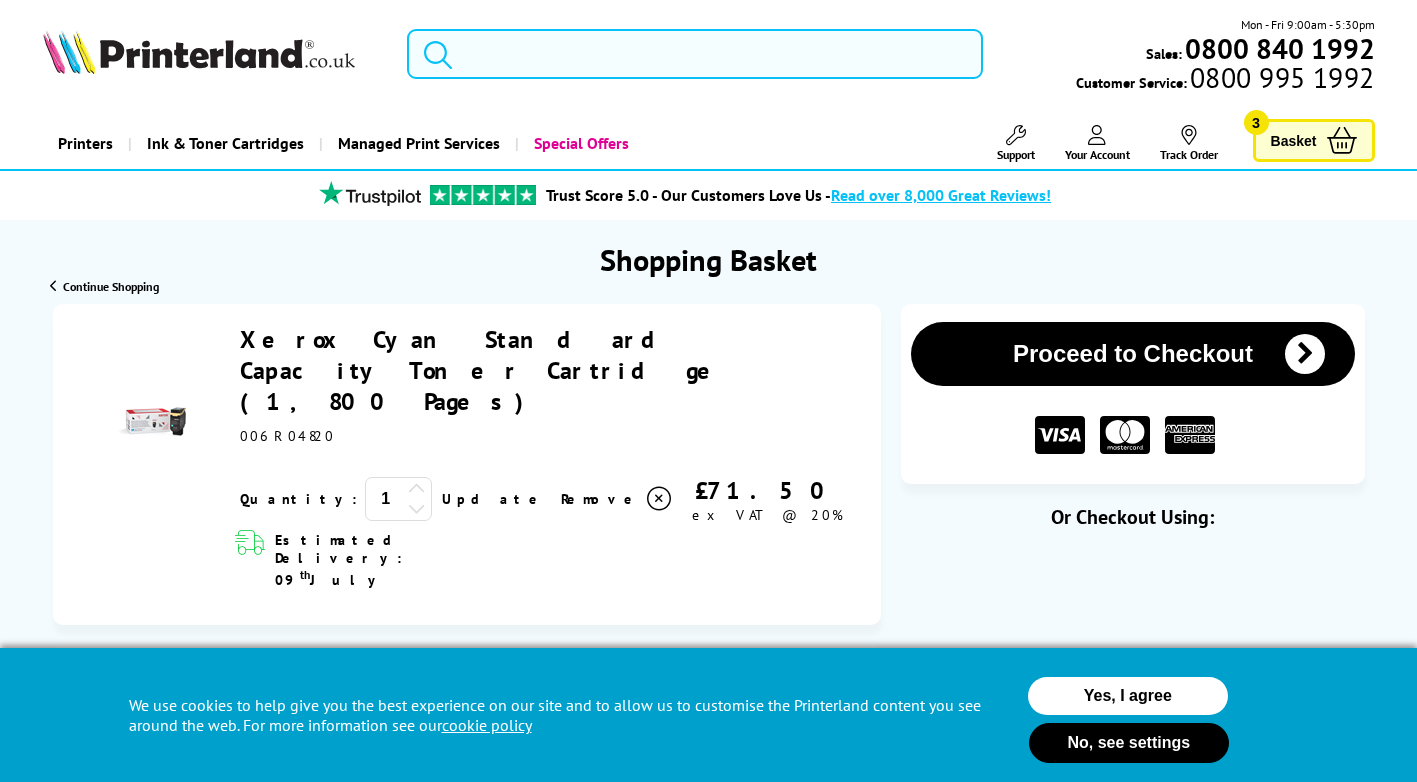 click on "Proceed to Checkout" at bounding box center (1132, 354) 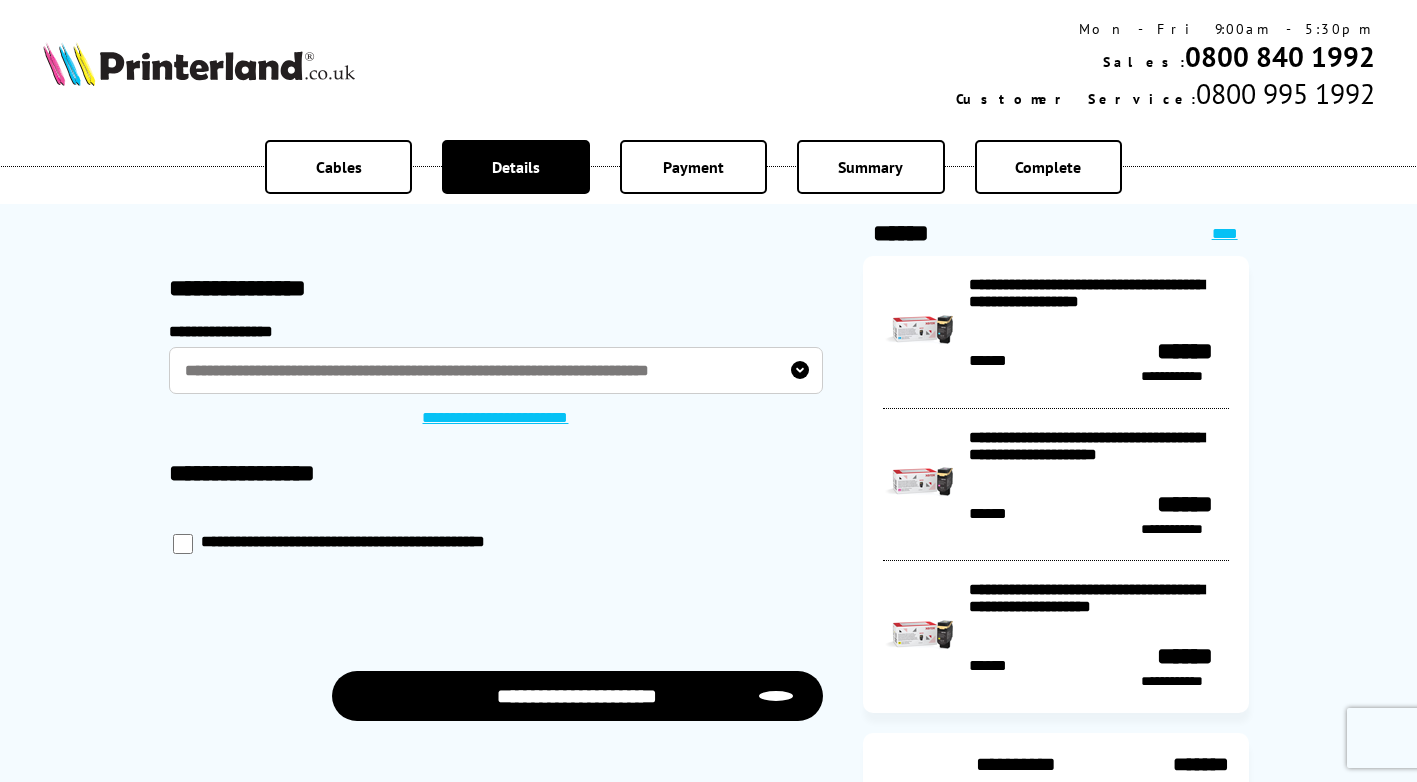 scroll, scrollTop: 0, scrollLeft: 0, axis: both 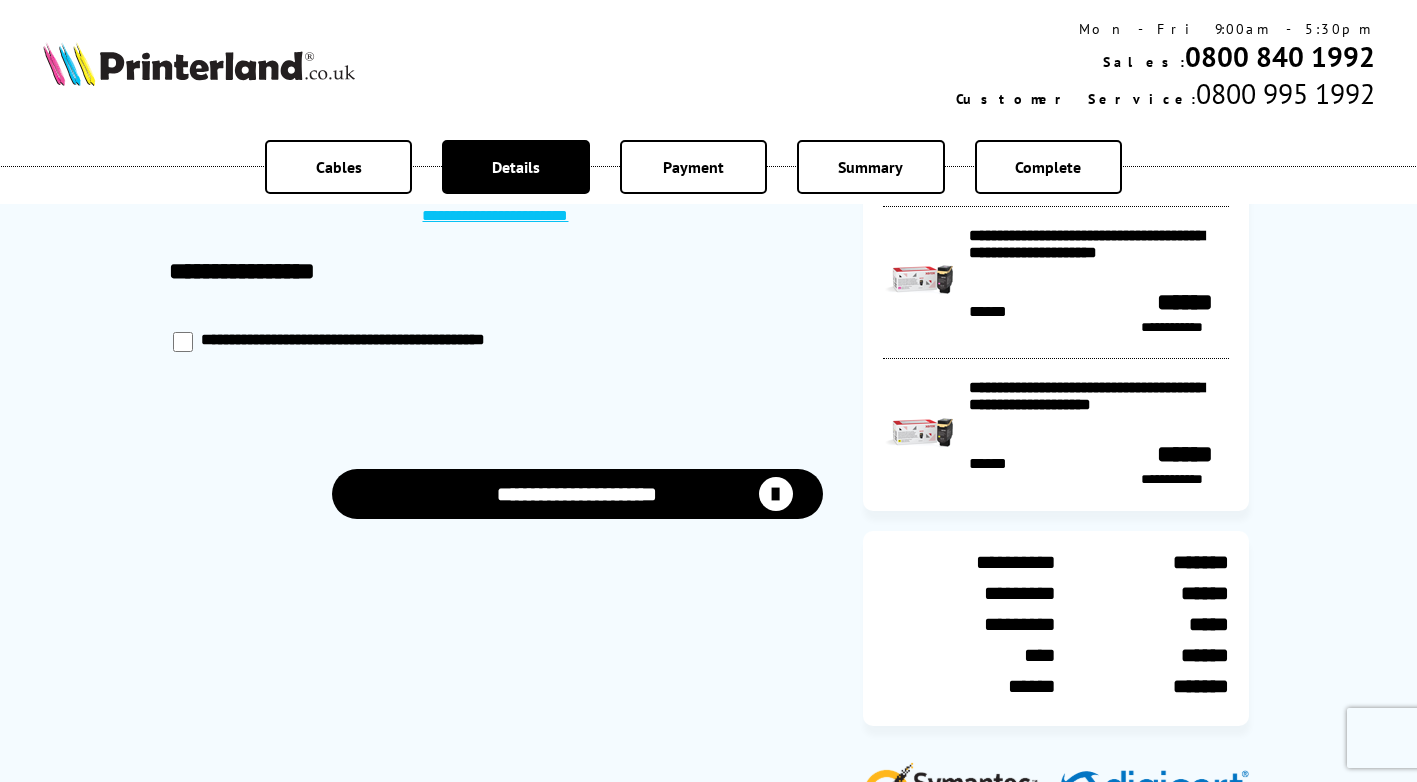 click on "**********" at bounding box center (577, 494) 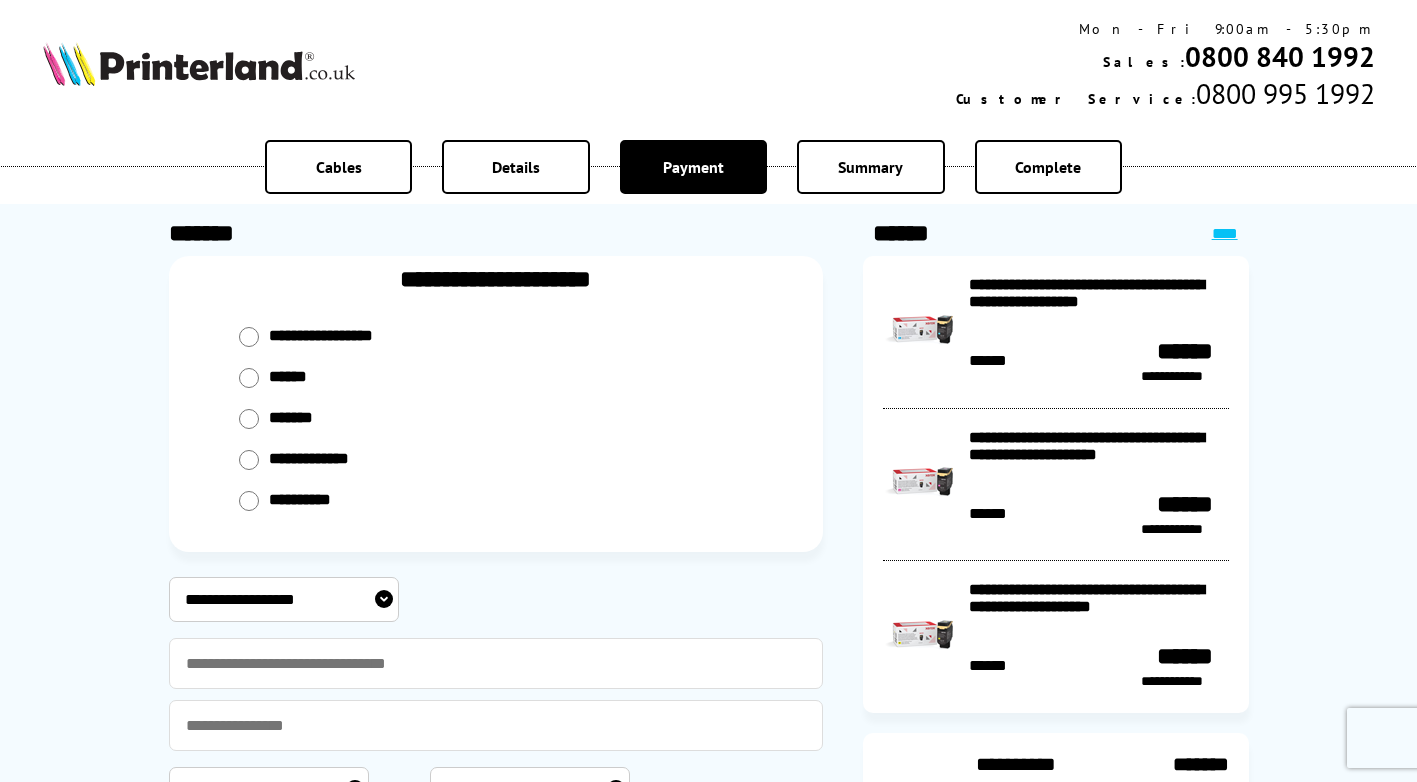 scroll, scrollTop: 0, scrollLeft: 0, axis: both 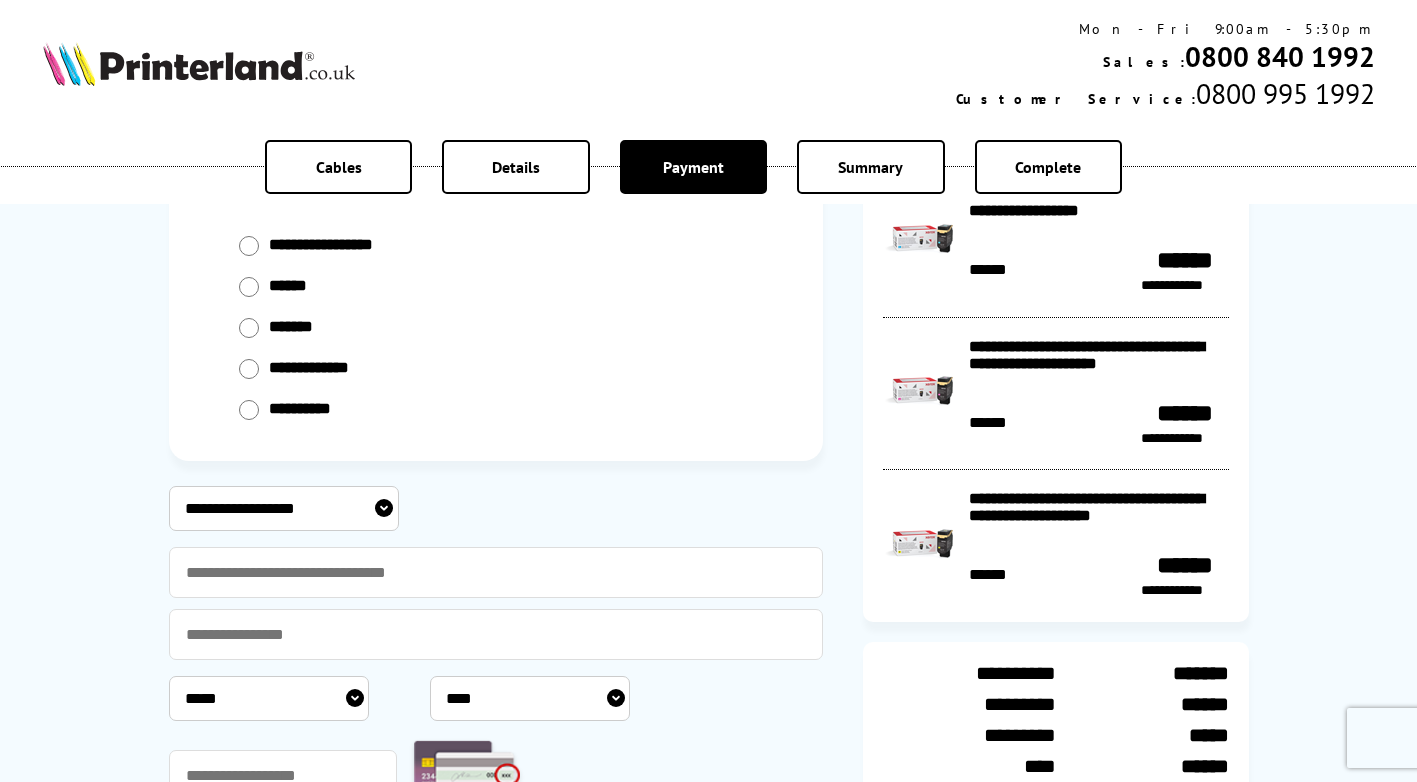 click on "**********" at bounding box center (284, 508) 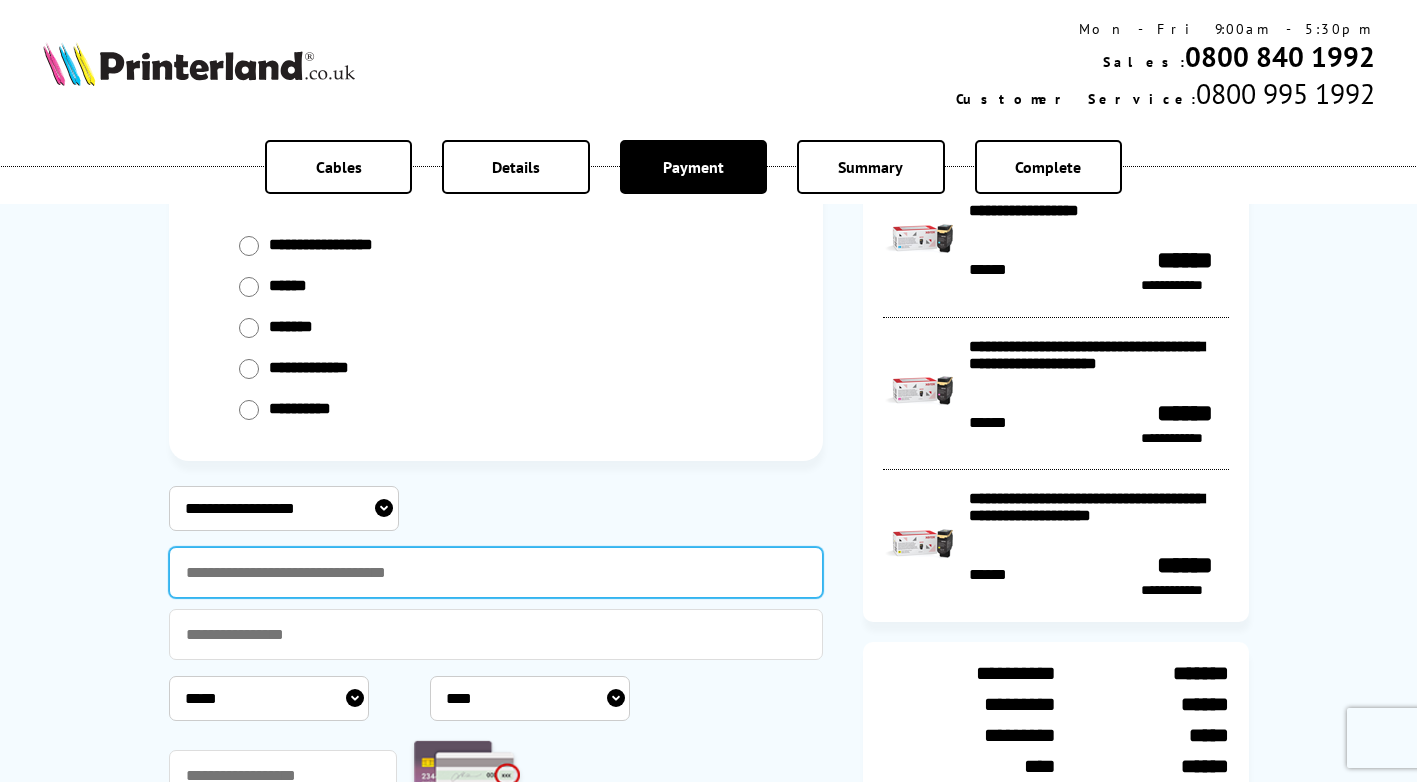 click at bounding box center (496, 572) 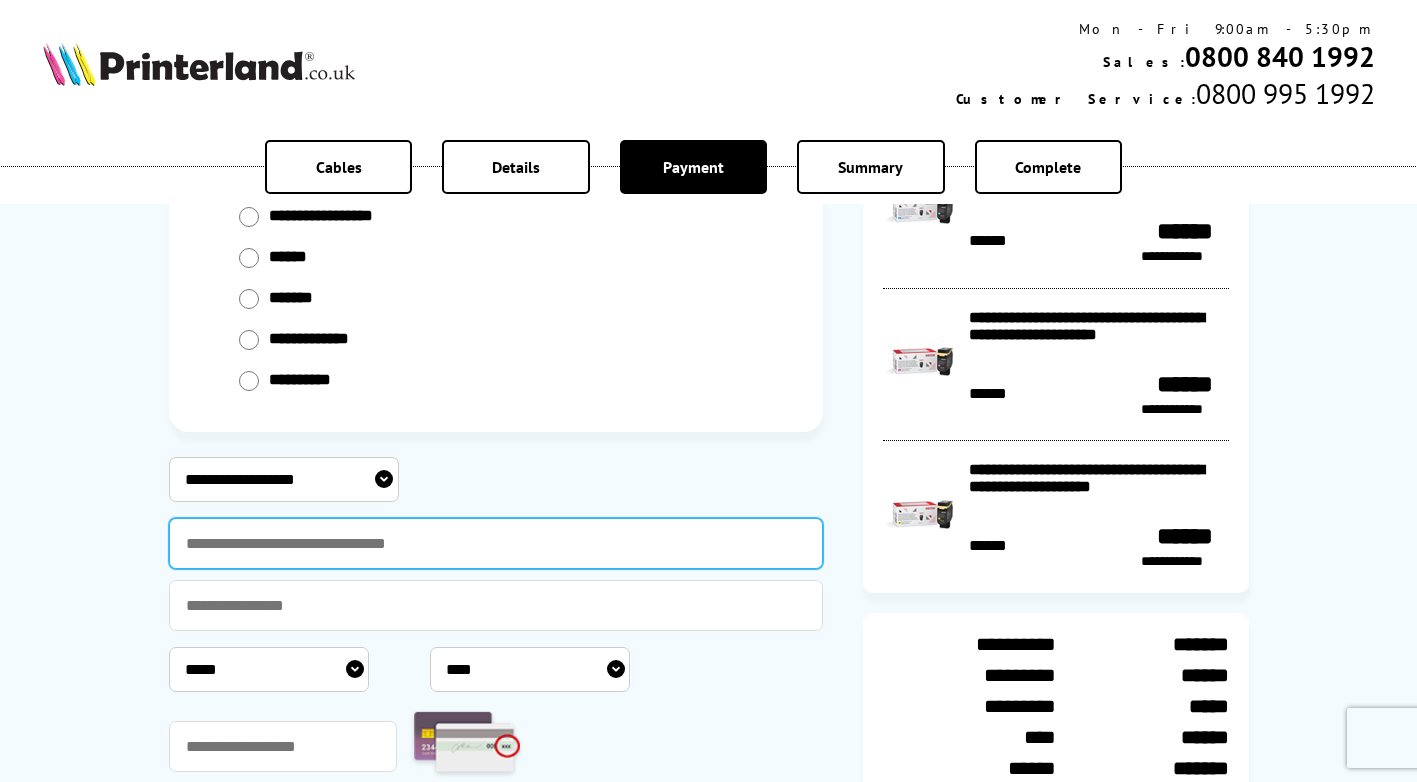 scroll, scrollTop: 125, scrollLeft: 0, axis: vertical 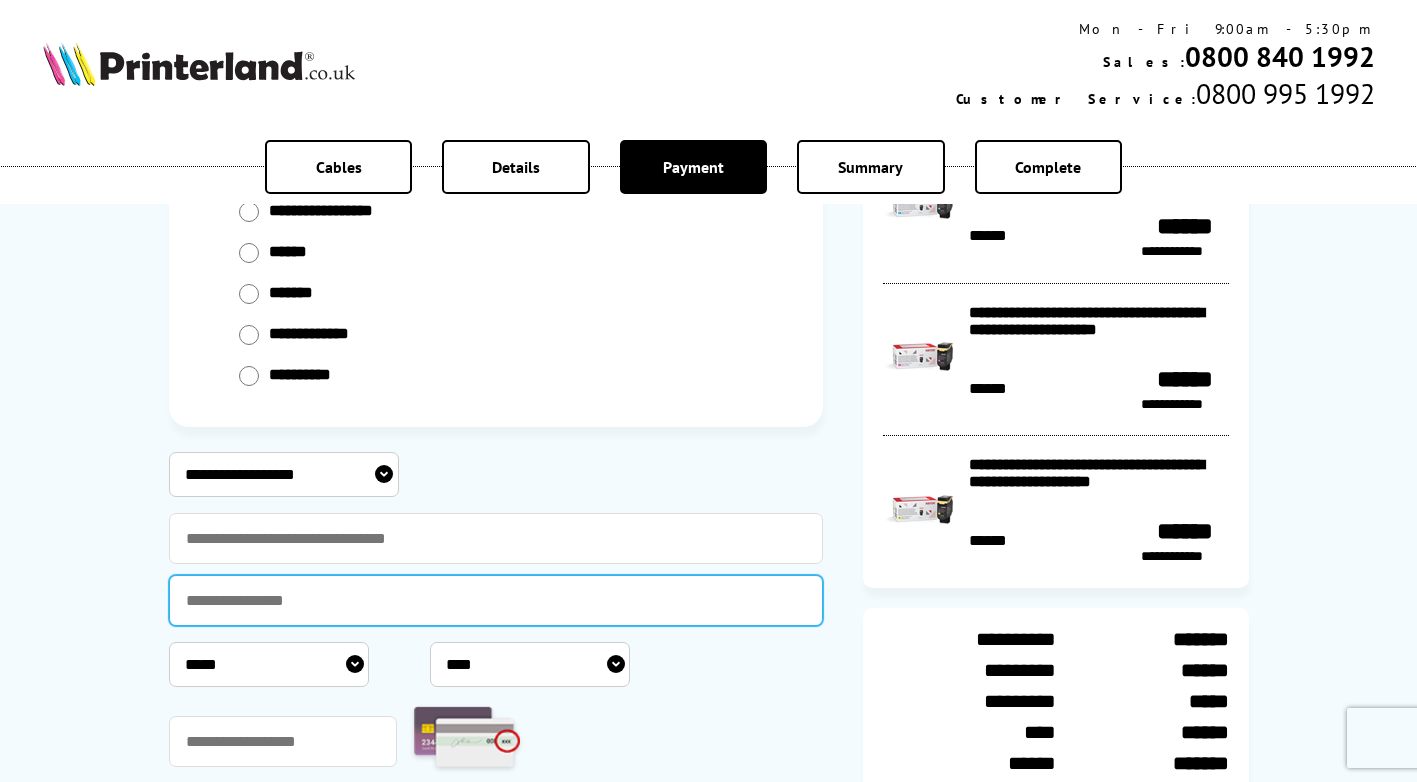 click at bounding box center [496, 600] 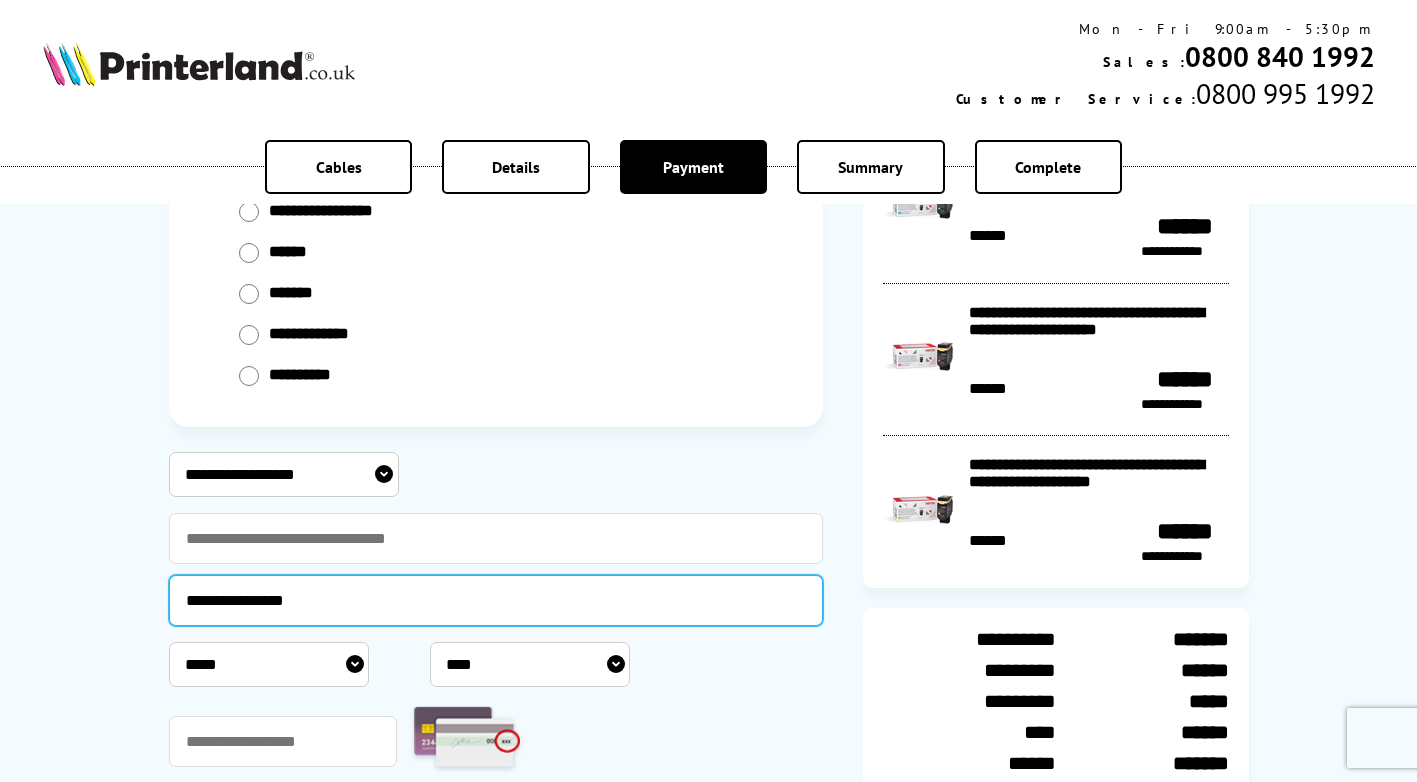 type on "**********" 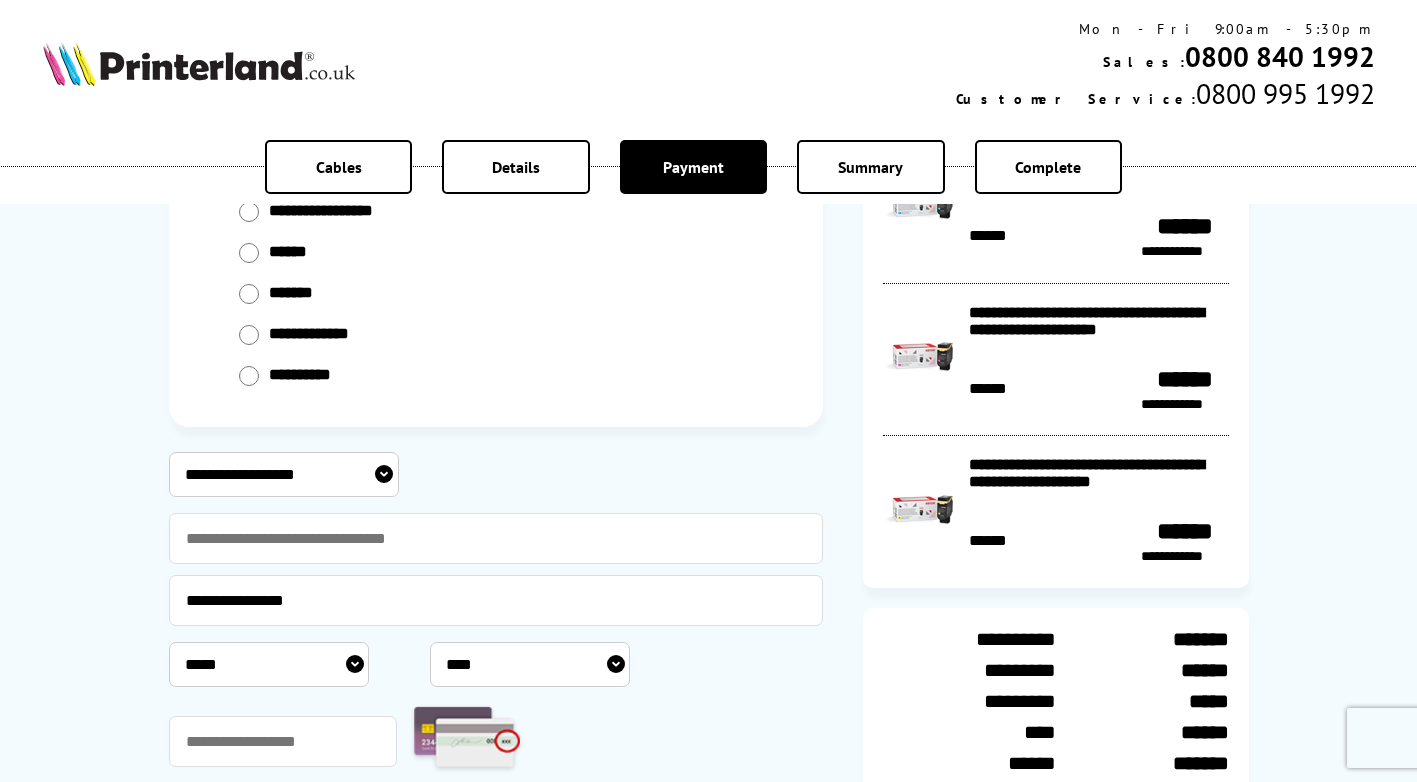 click on "*****
*
*
*
*
*
*
*
*
*
**
**
**" at bounding box center (269, 664) 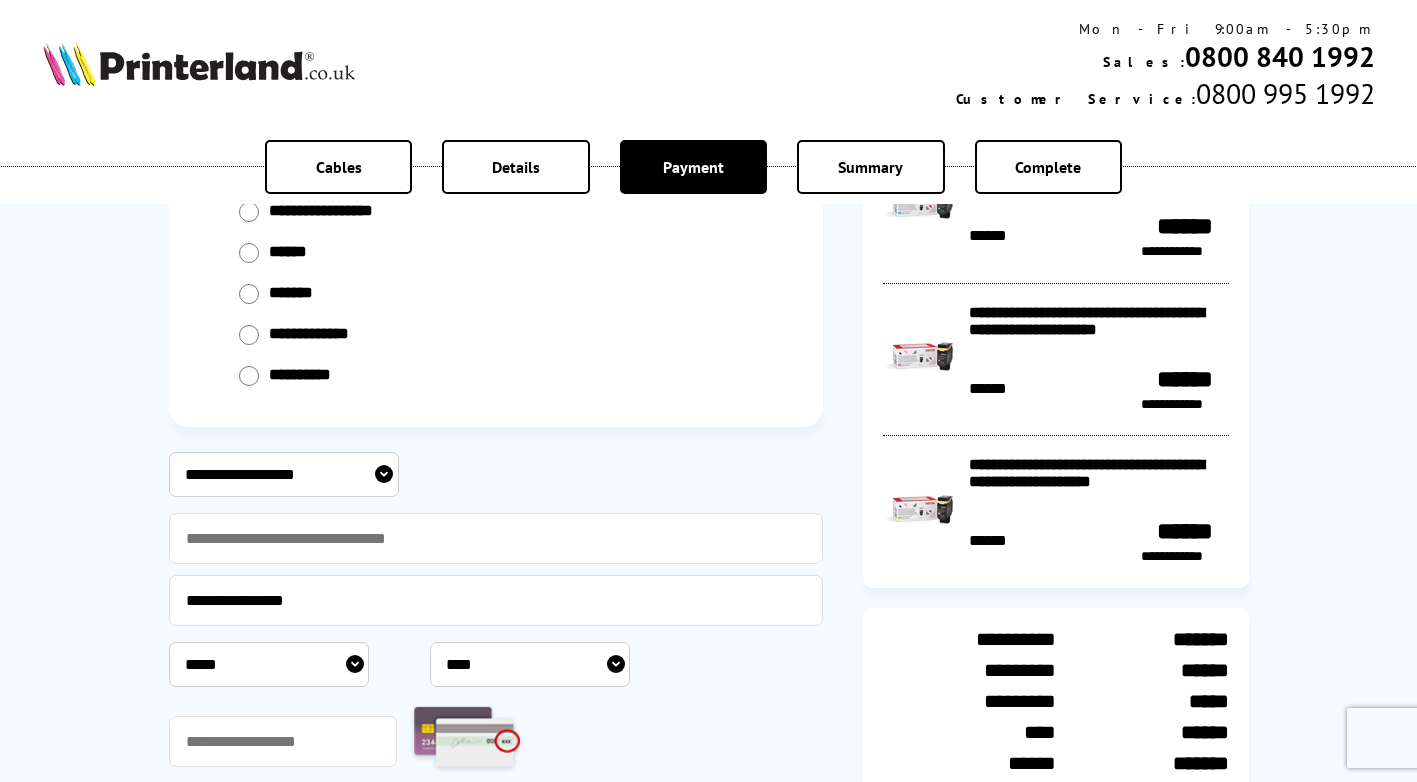 select on "*" 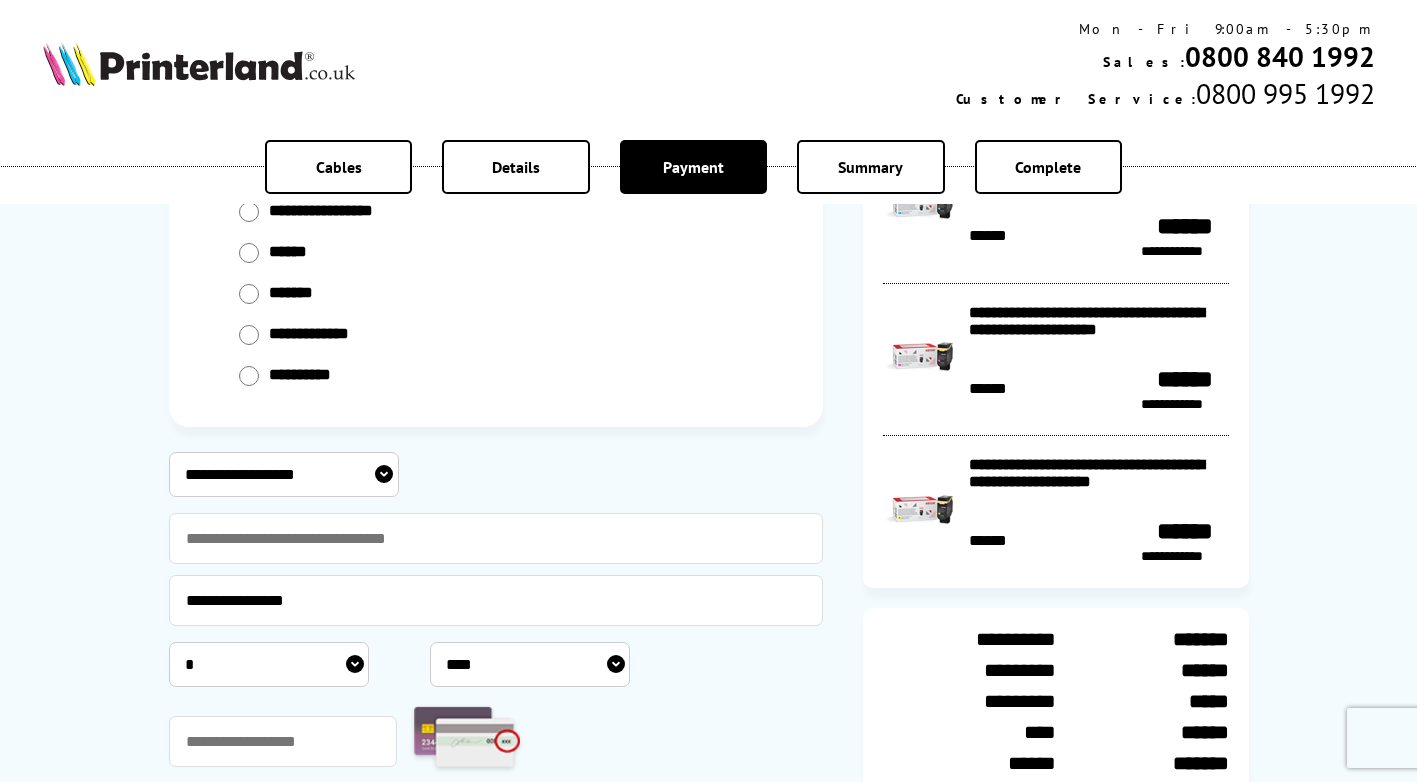 click on "****
****
****
****
****
****
****
****
****
****
****
****
****
****
****
****
****
****
****
****
****
****" at bounding box center (530, 664) 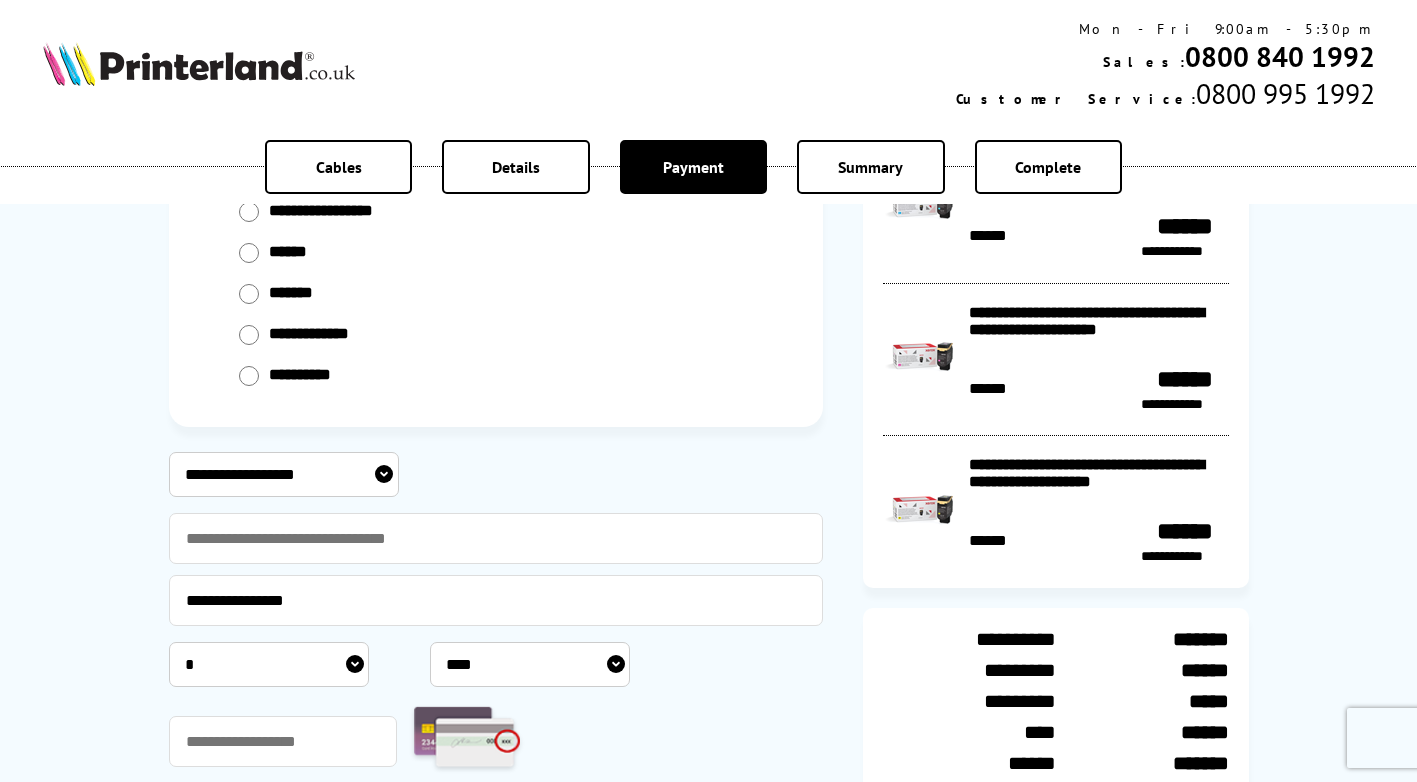 select on "****" 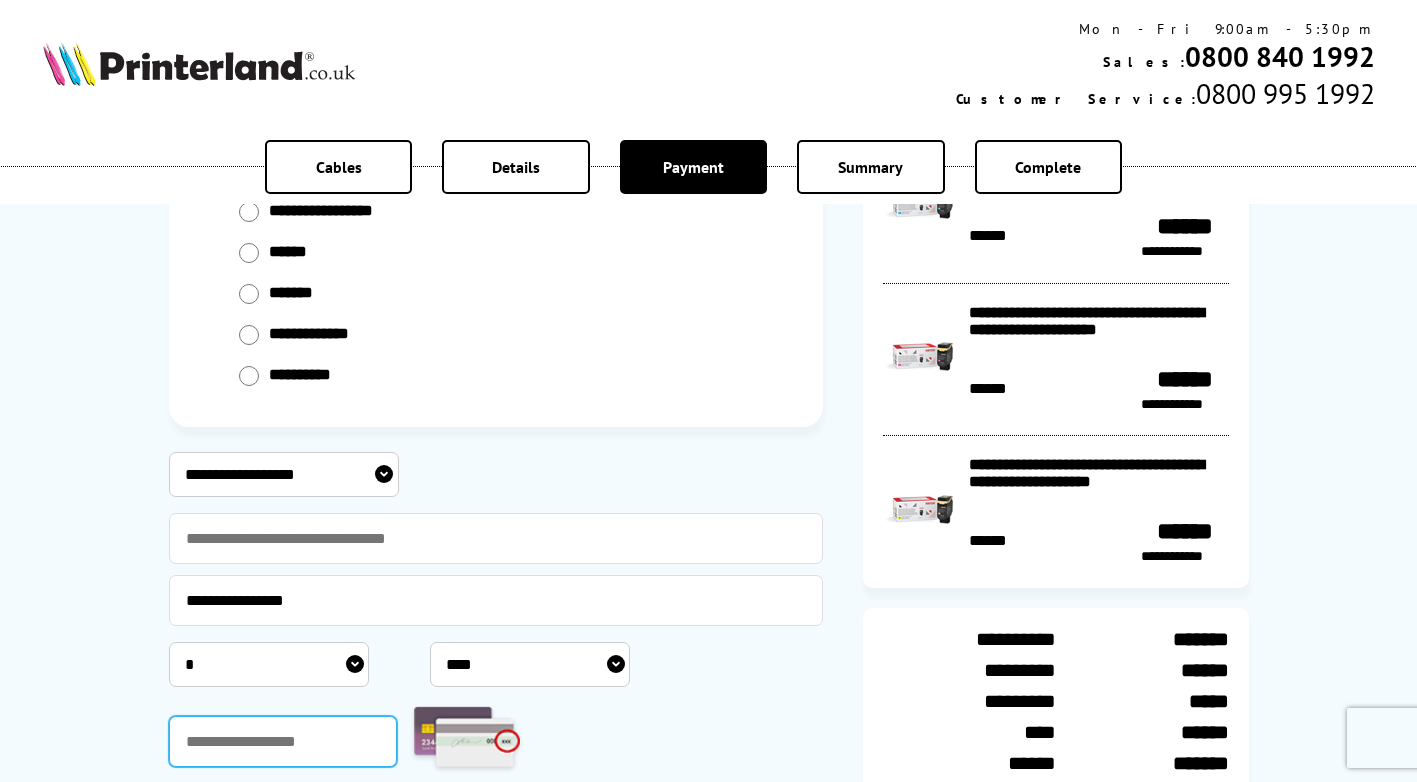 click at bounding box center [283, 741] 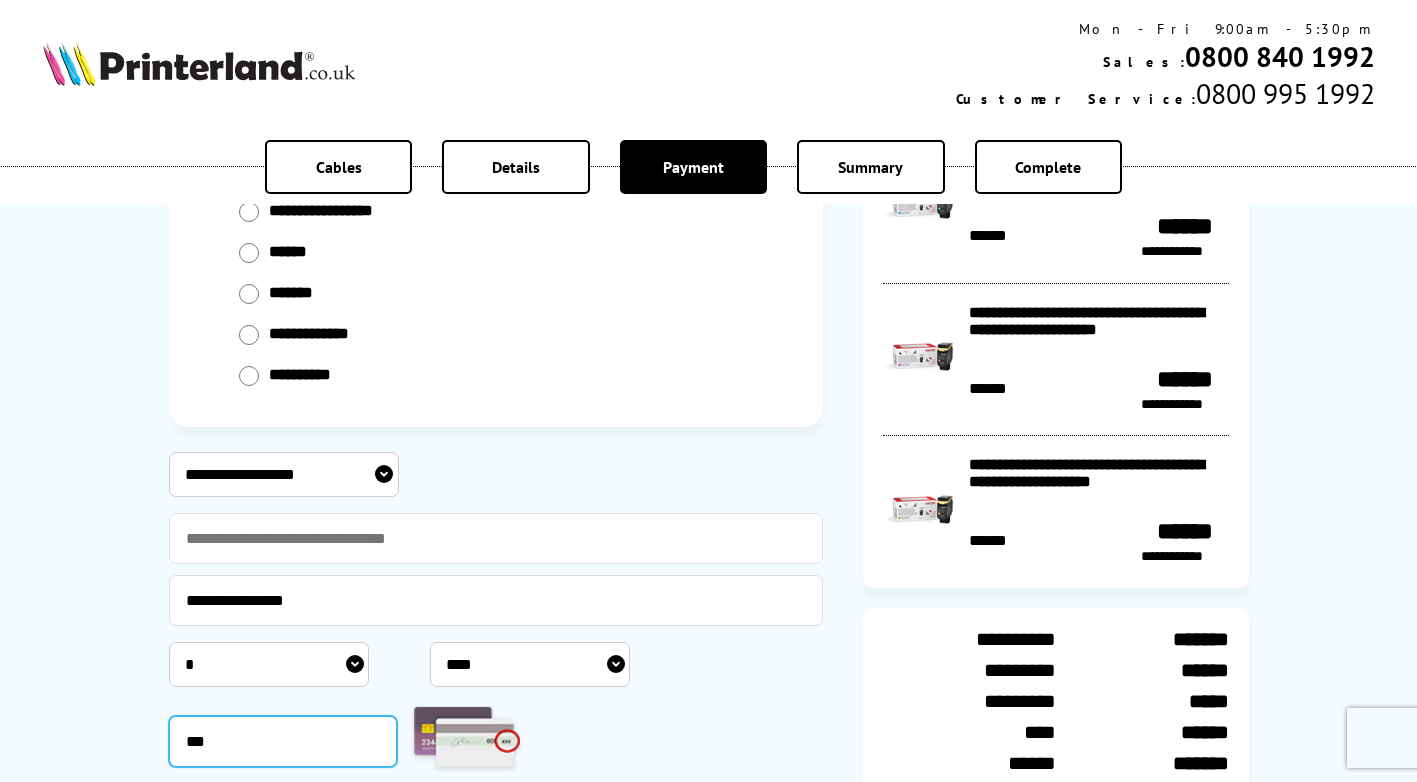 type on "***" 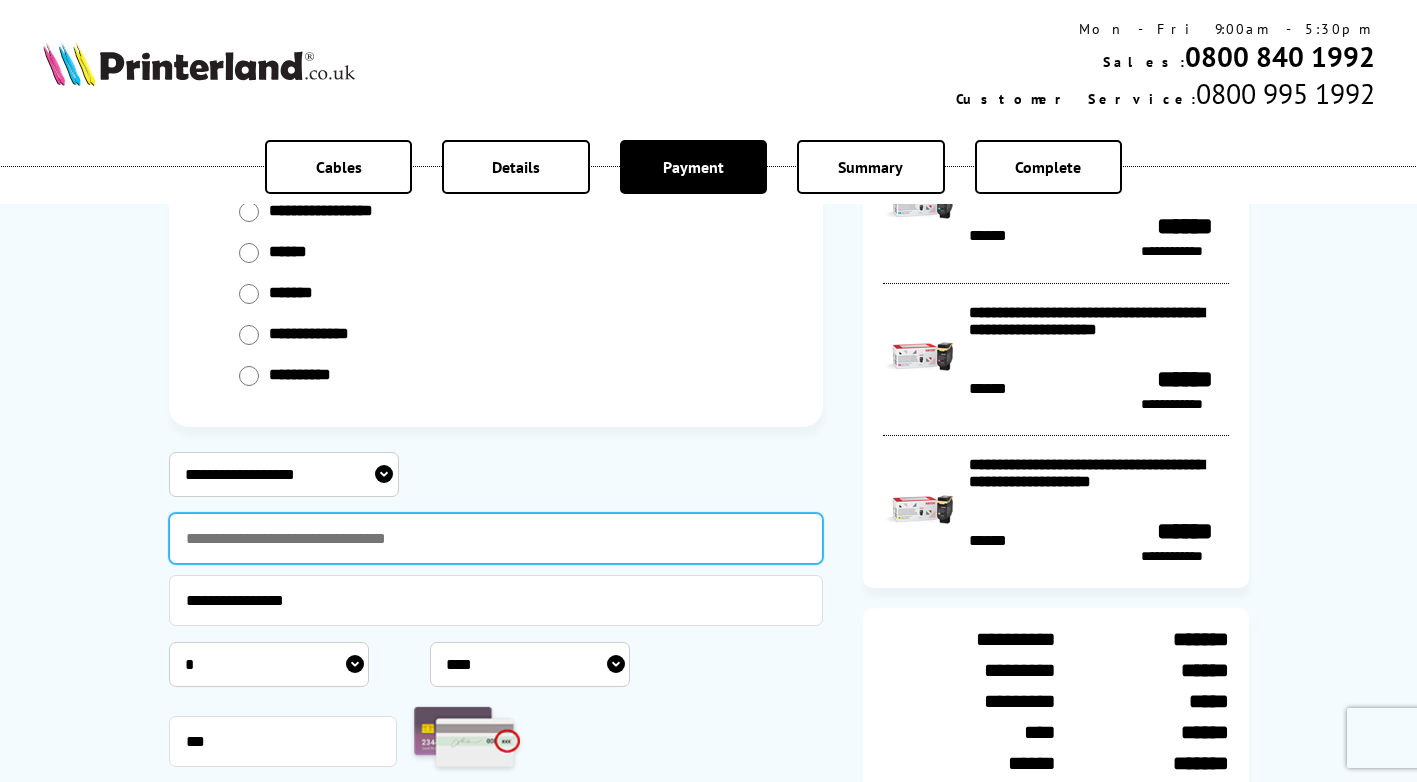 click at bounding box center (496, 538) 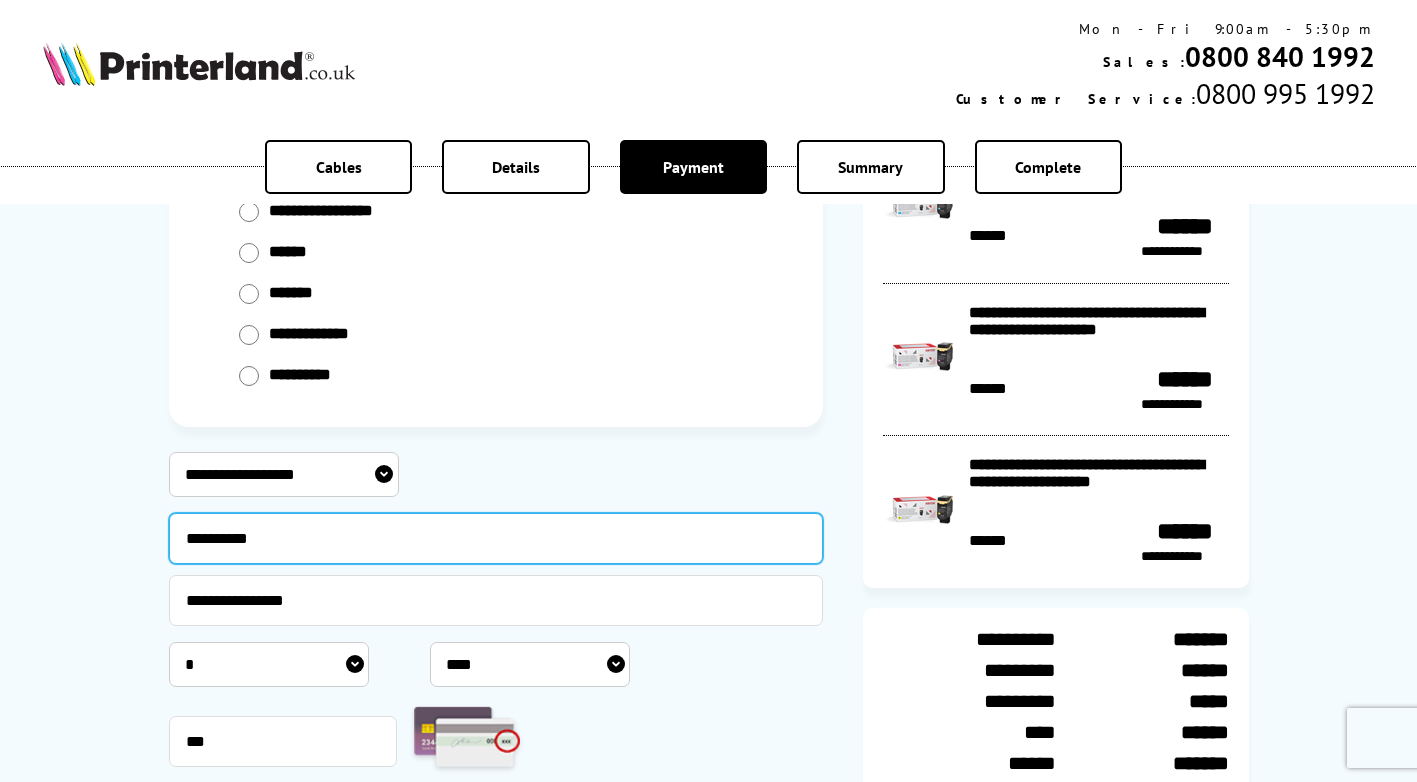 type on "**********" 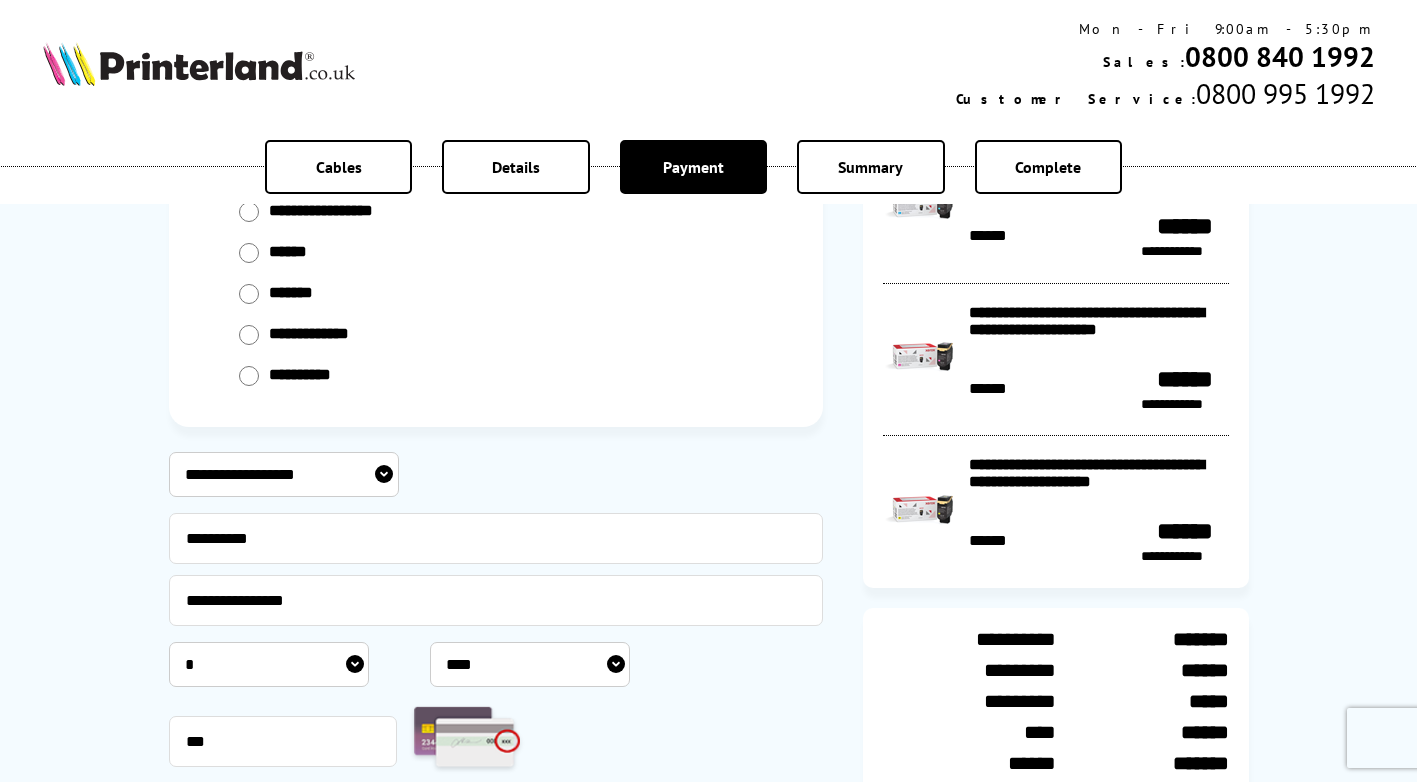 click on "**********" at bounding box center [284, 474] 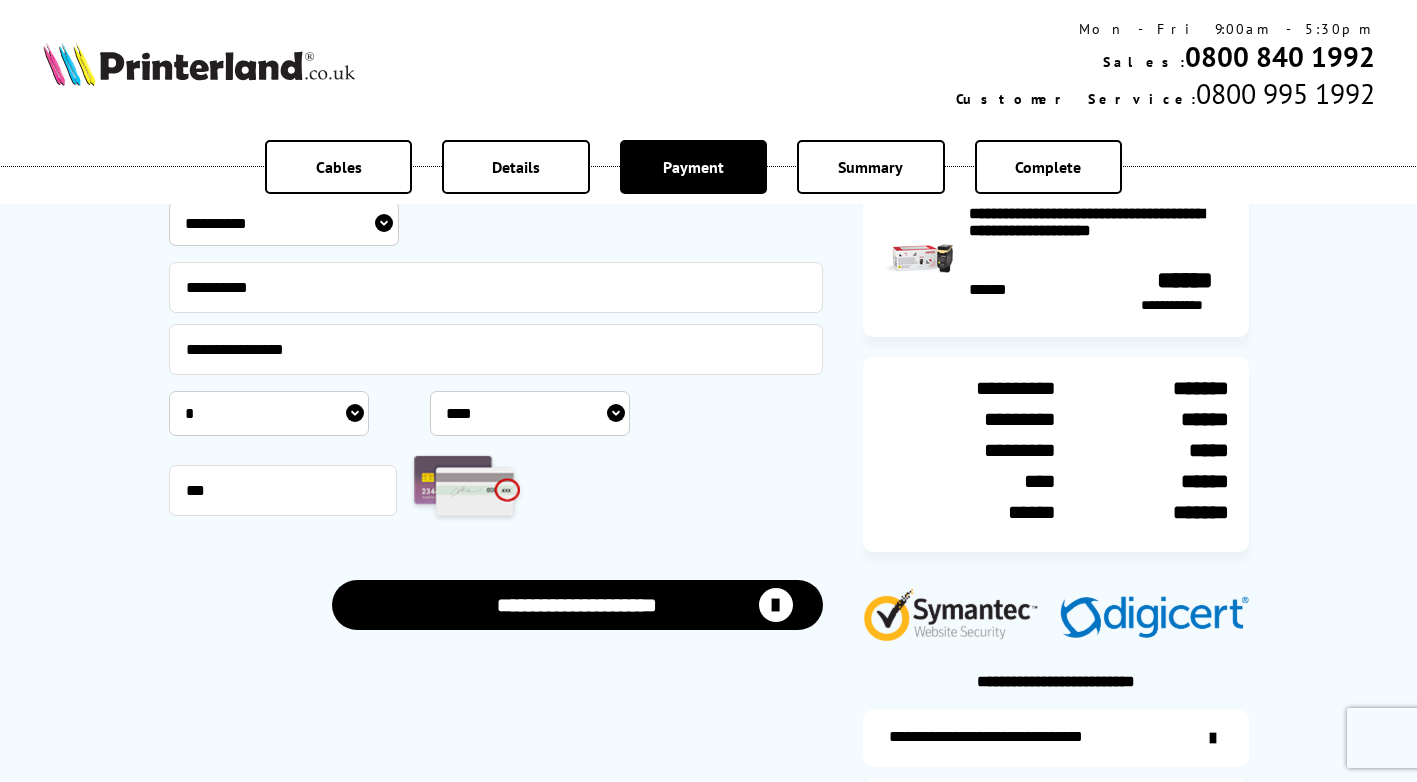 scroll, scrollTop: 411, scrollLeft: 0, axis: vertical 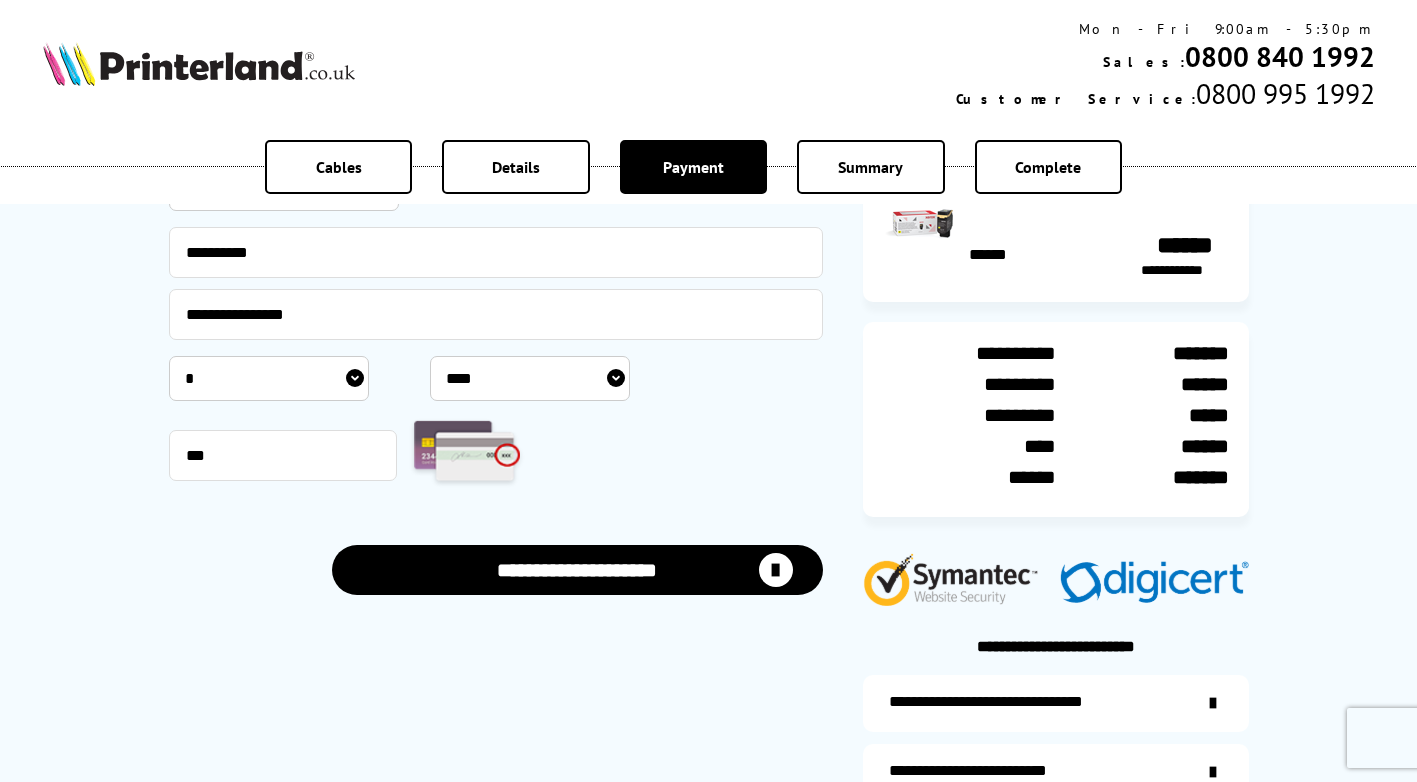 click on "**********" at bounding box center [577, 570] 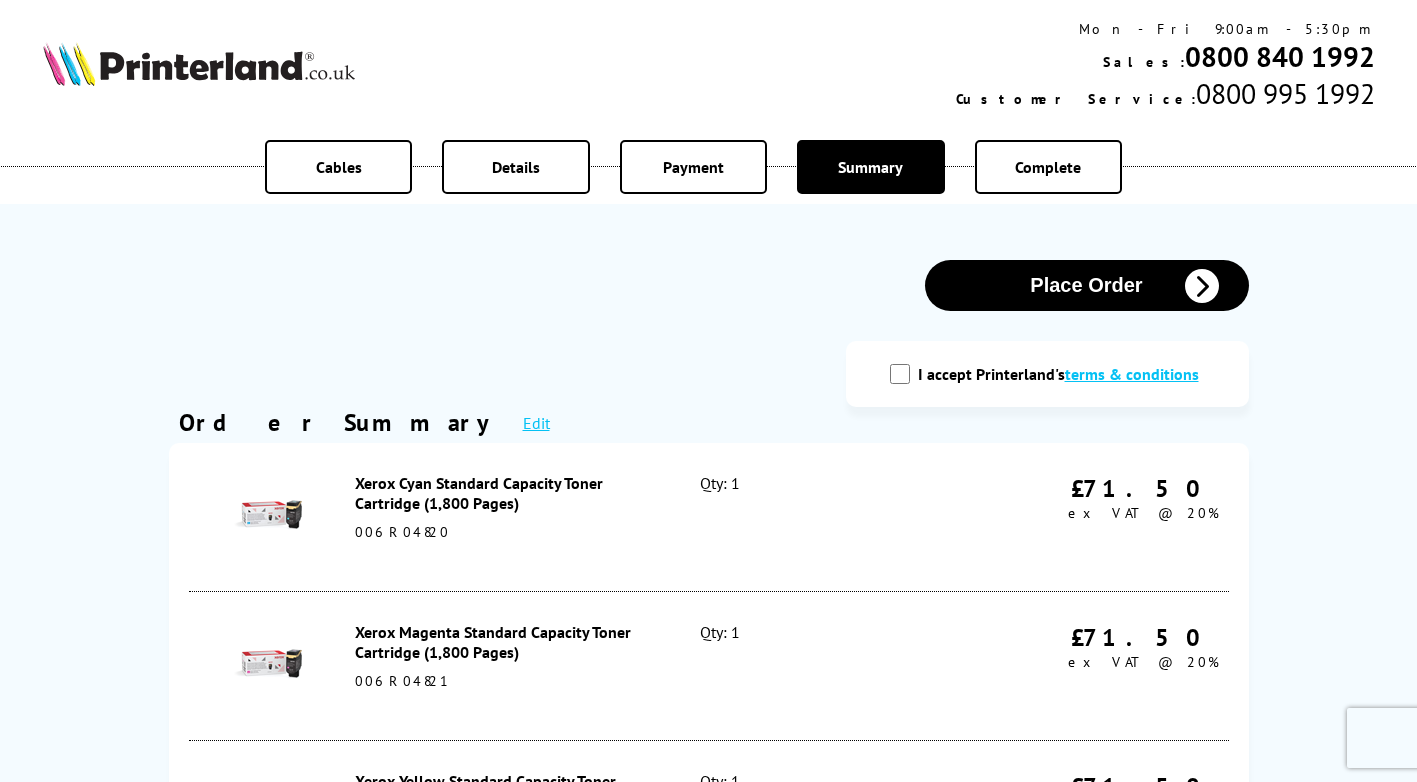 scroll, scrollTop: 0, scrollLeft: 0, axis: both 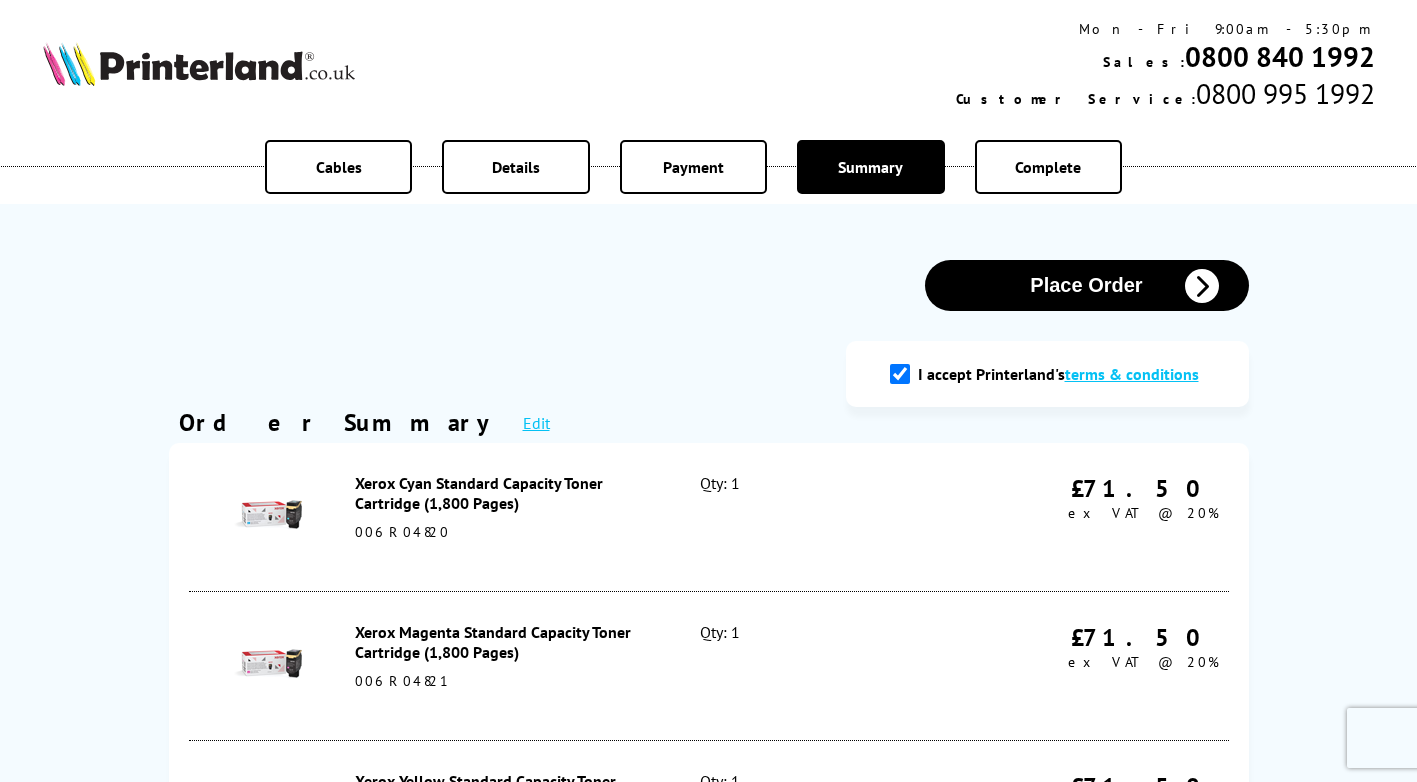 click on "Place Order" at bounding box center (1087, 285) 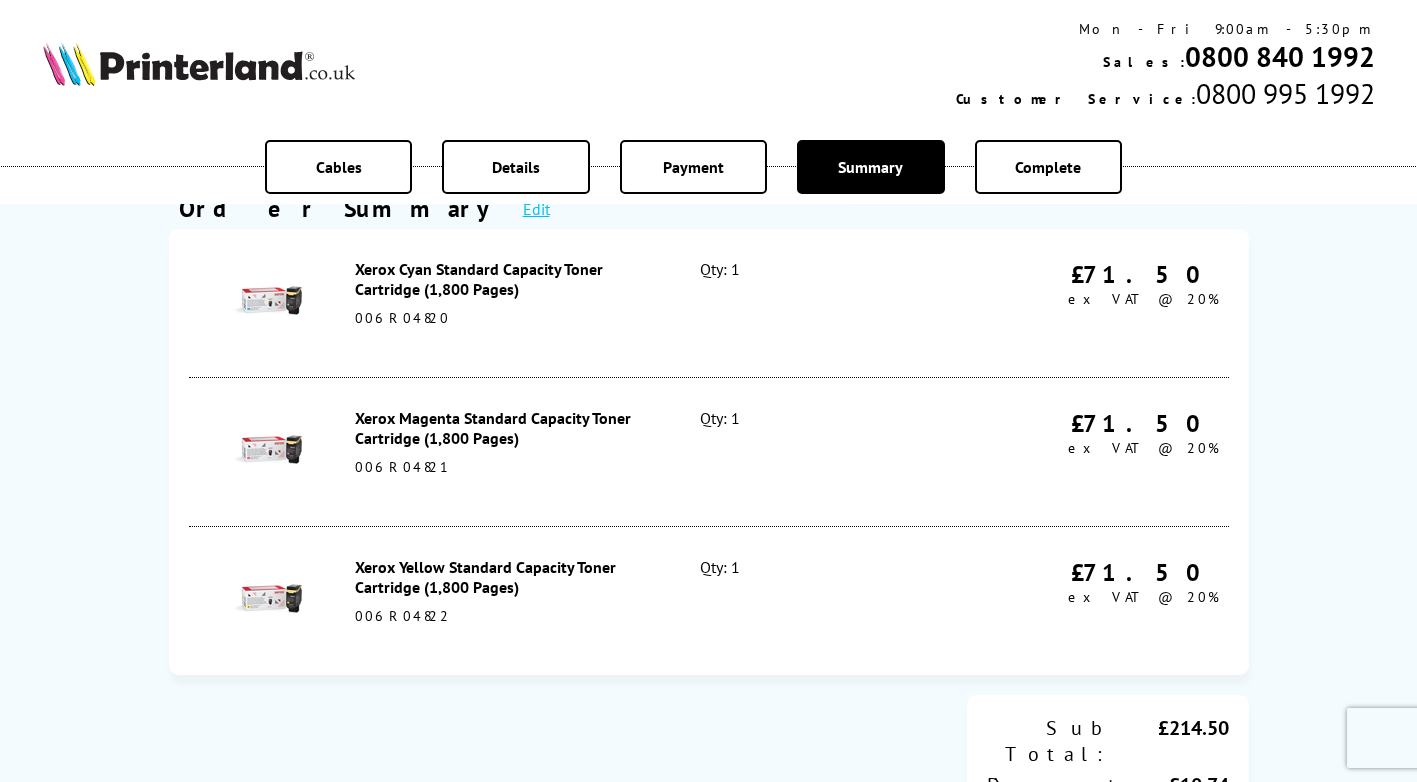 scroll, scrollTop: 286, scrollLeft: 0, axis: vertical 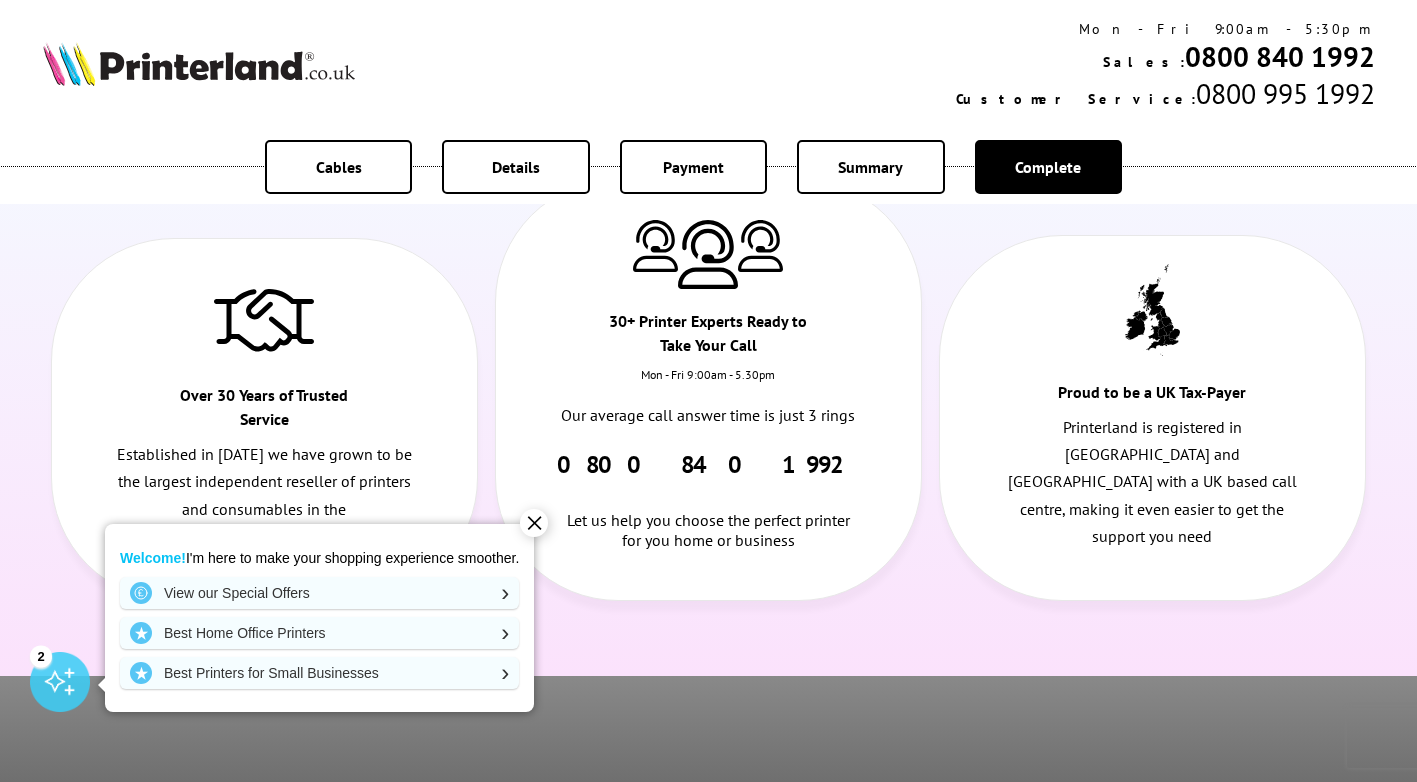 click on "✕" at bounding box center (534, 523) 